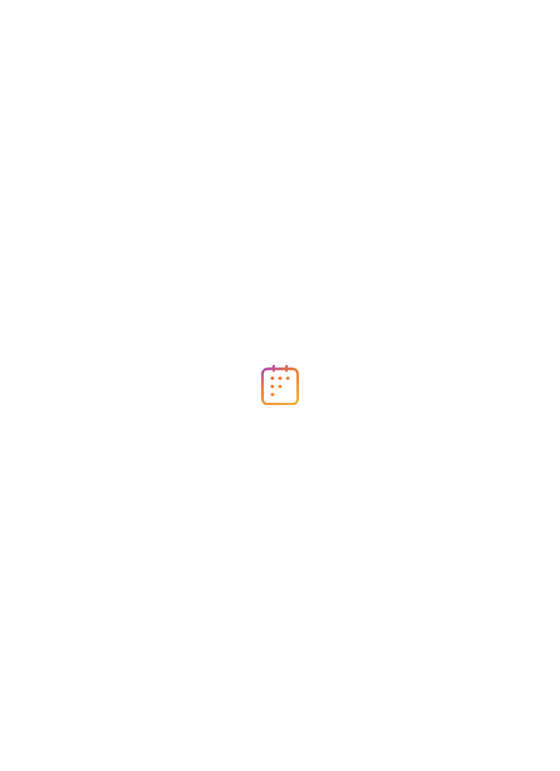 scroll, scrollTop: 0, scrollLeft: 0, axis: both 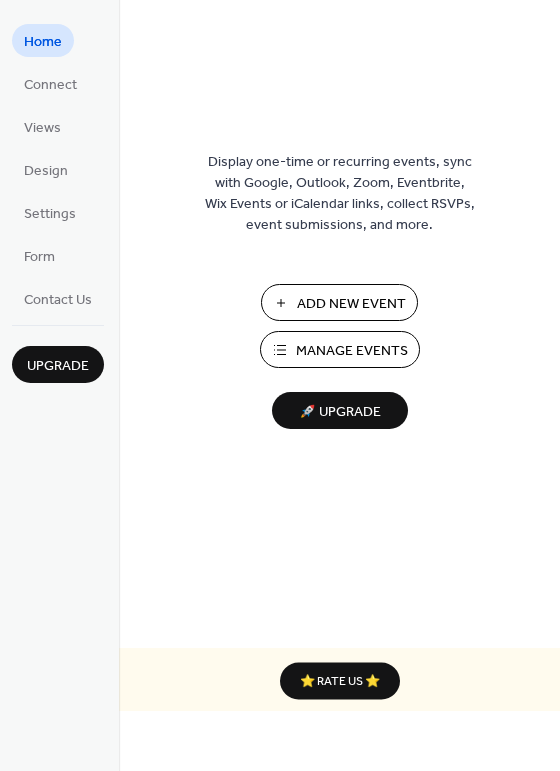 click on "Add New Event" at bounding box center (351, 304) 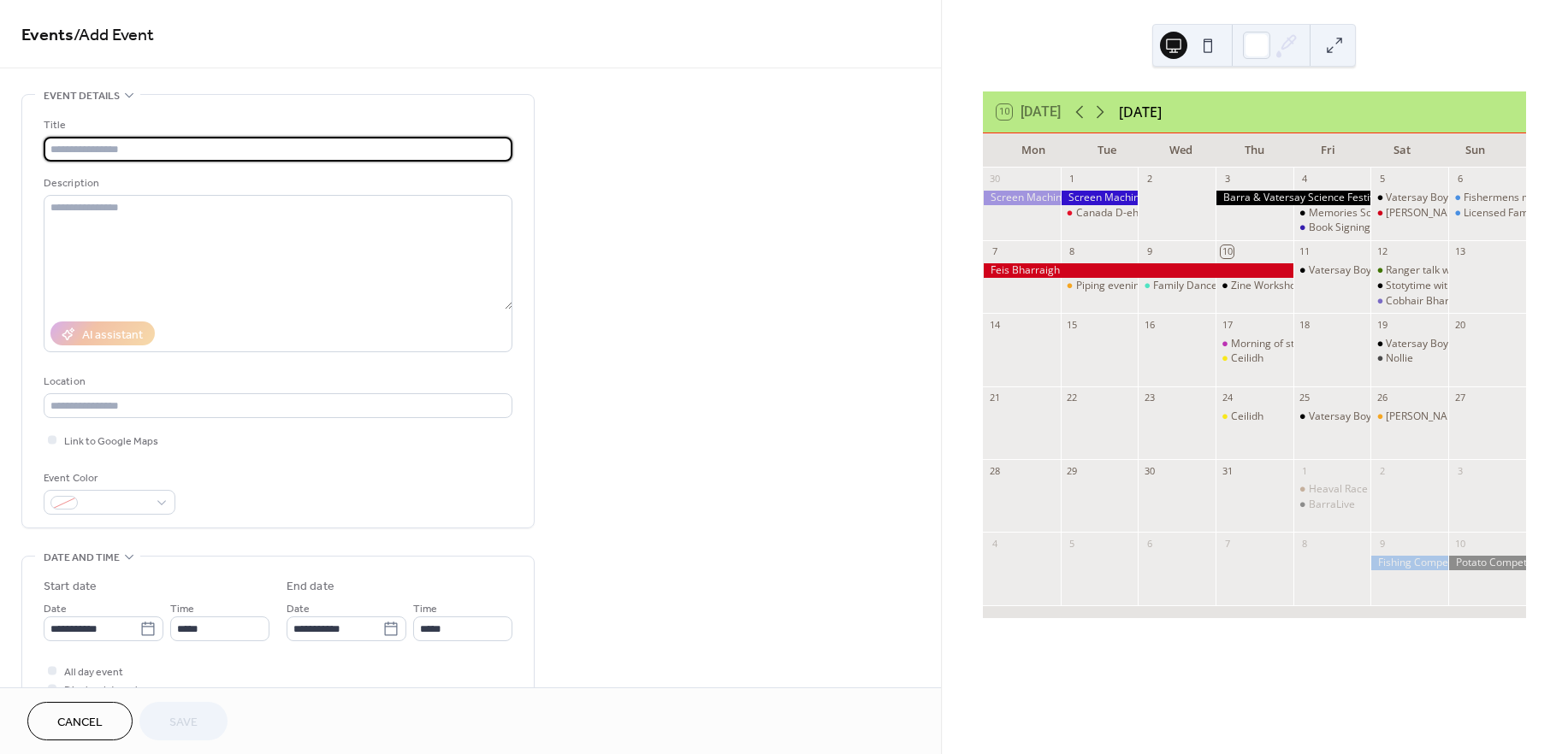 scroll, scrollTop: 0, scrollLeft: 0, axis: both 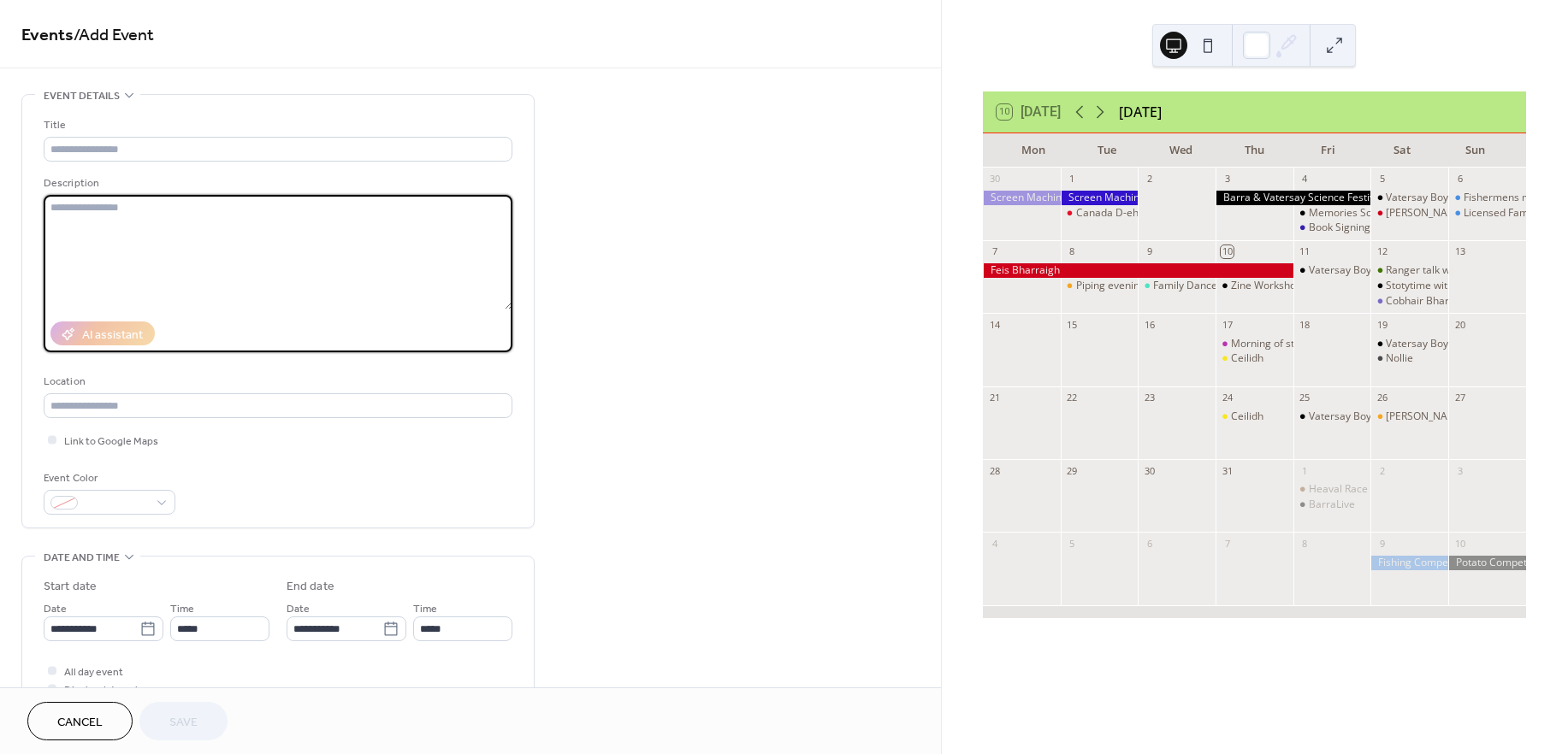click at bounding box center [278, 252] 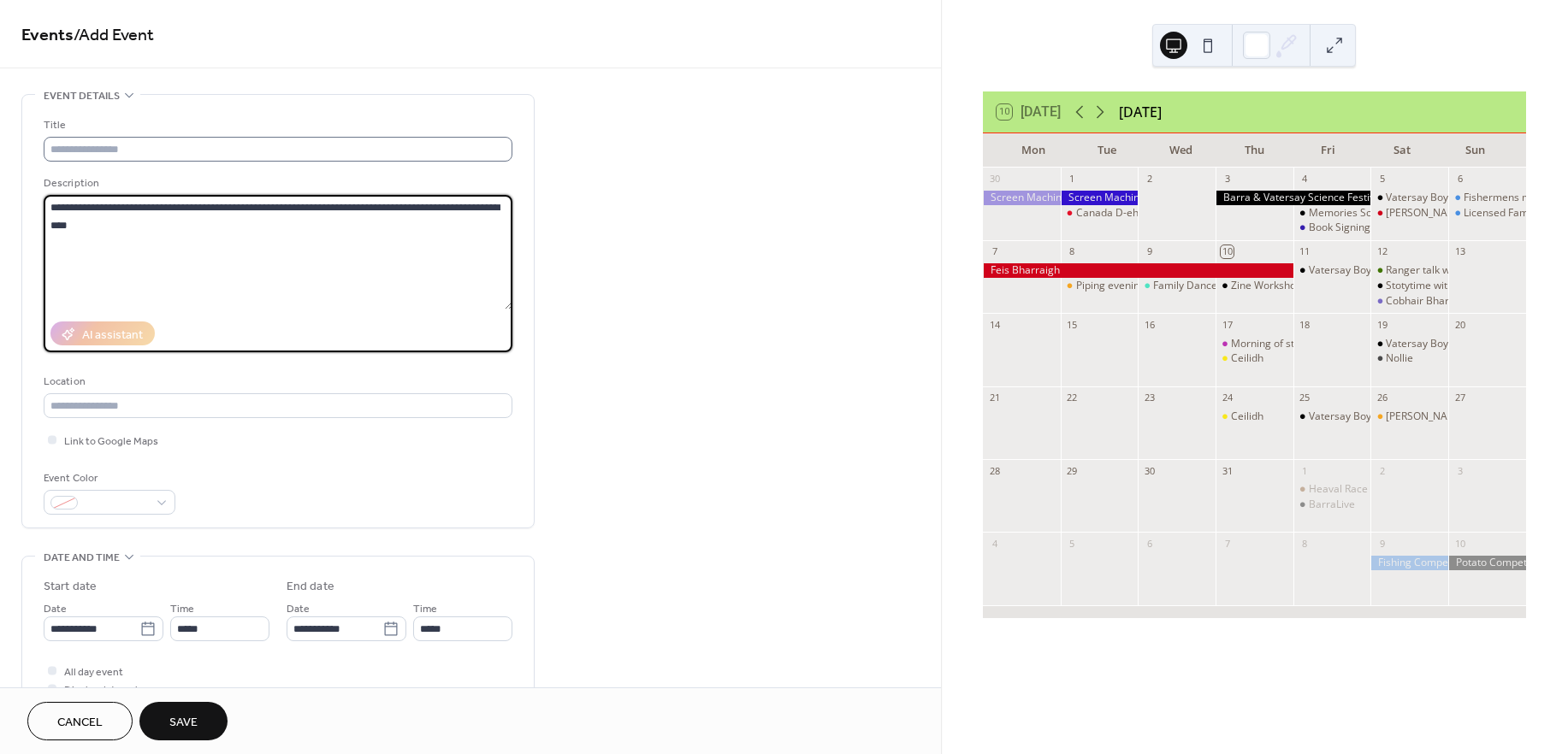 type on "**********" 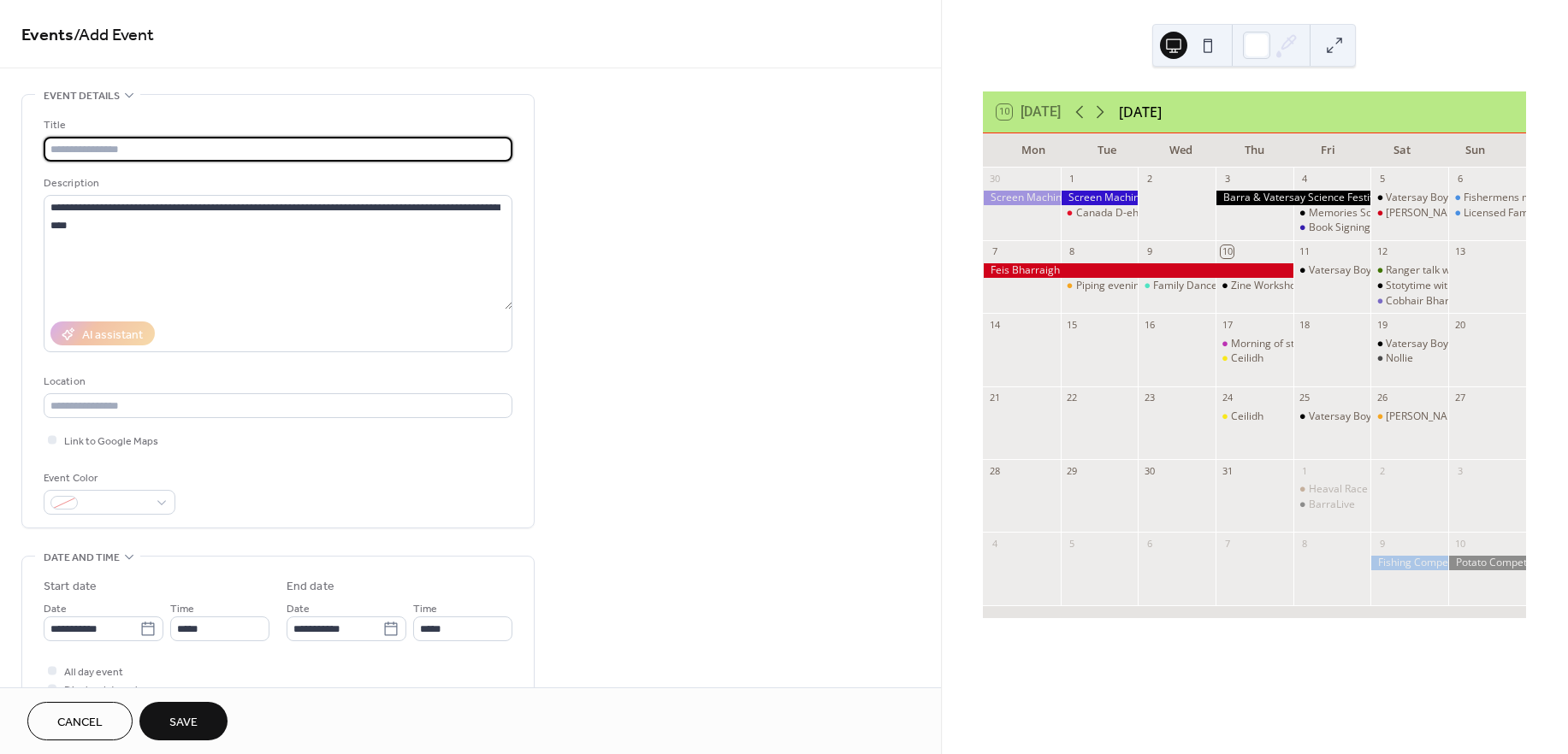 click at bounding box center [278, 149] 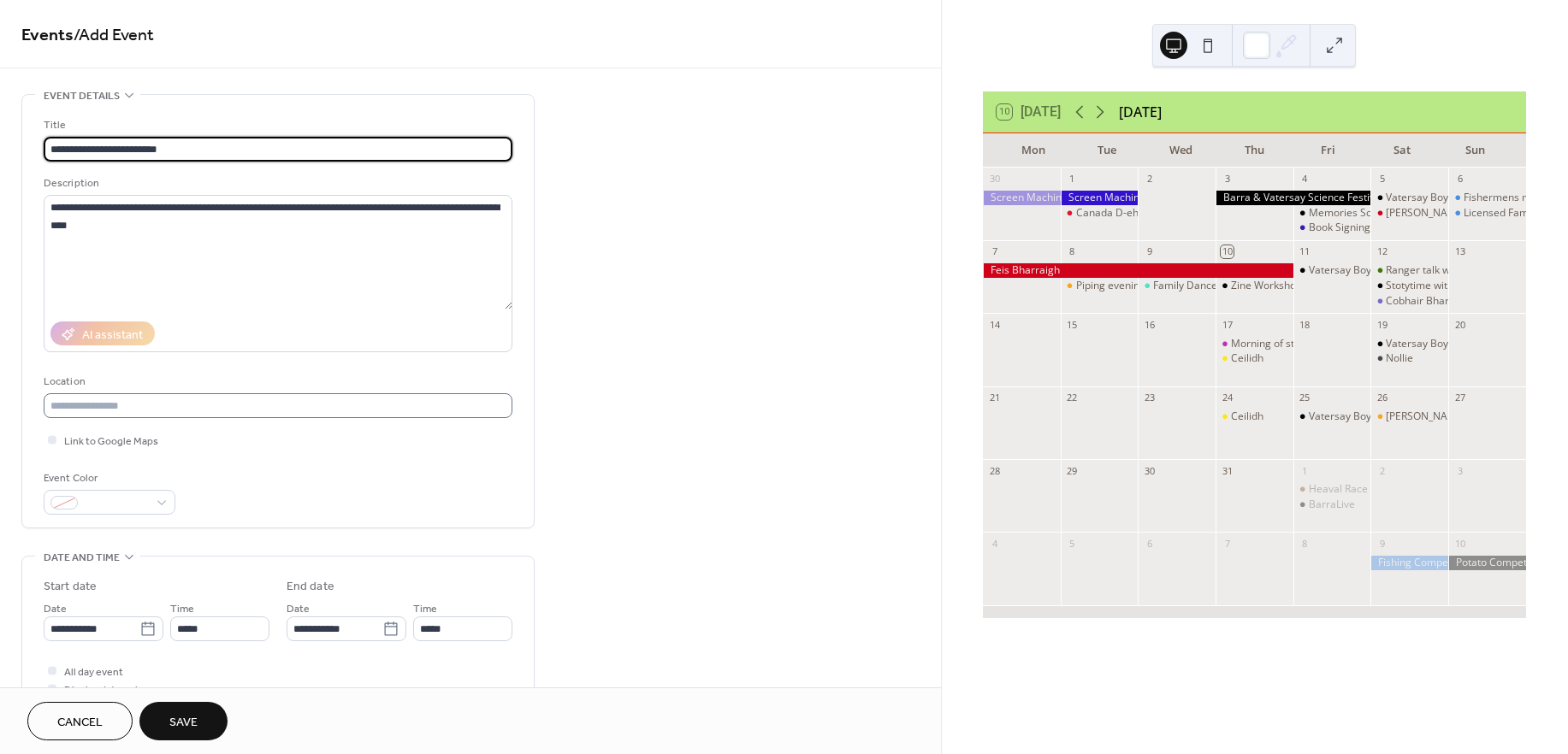 type on "**********" 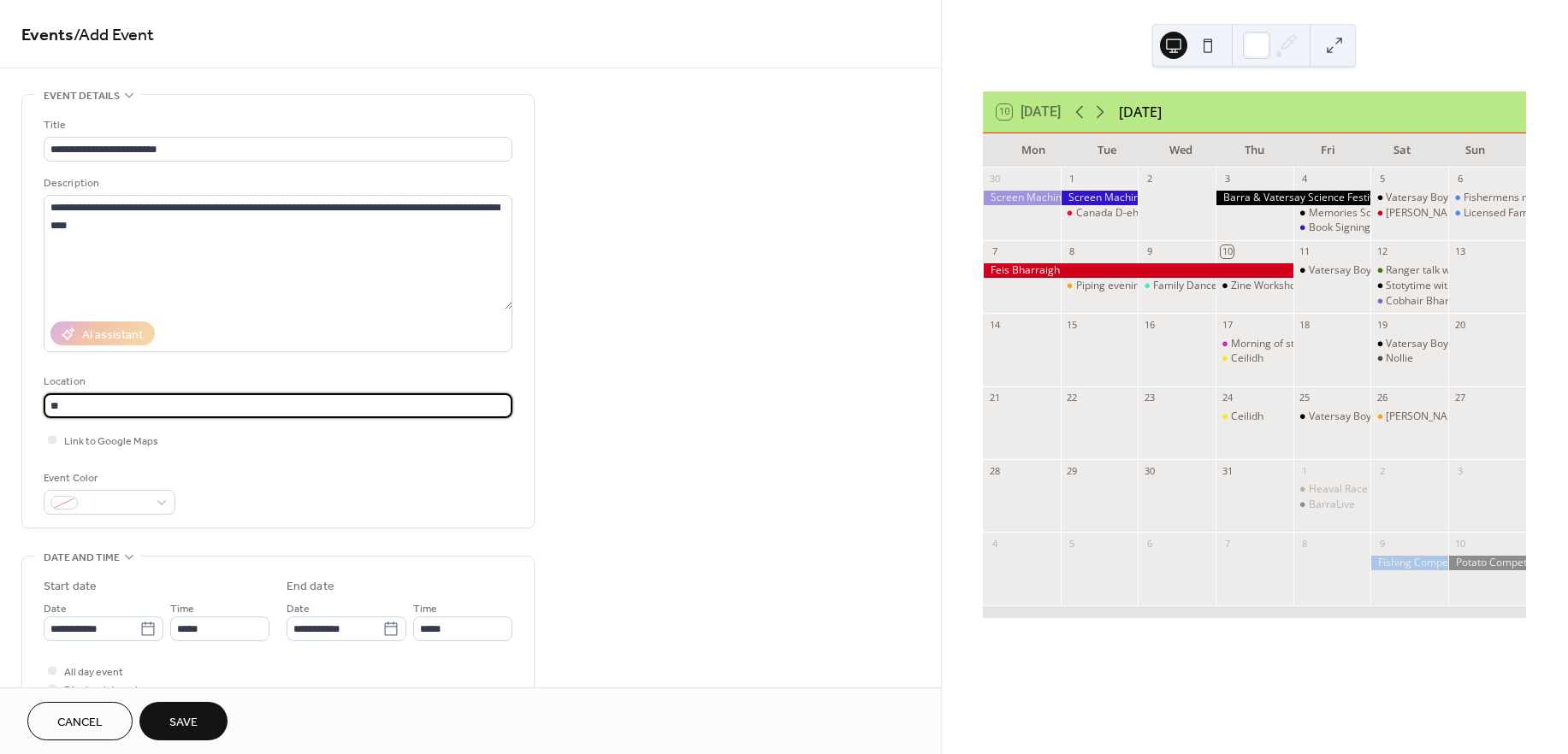 type on "*" 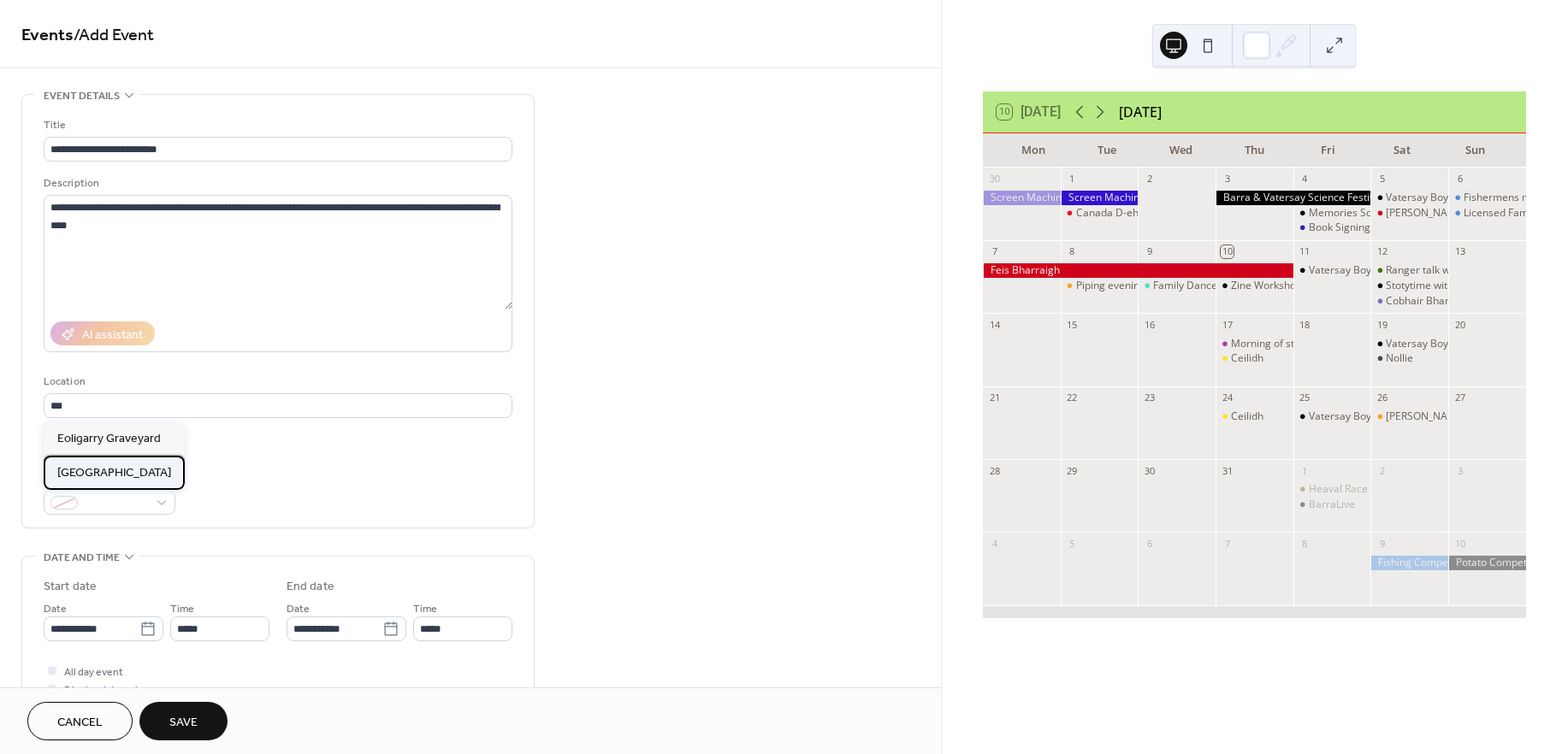 click on "Eoligarry Primary School" at bounding box center [114, 473] 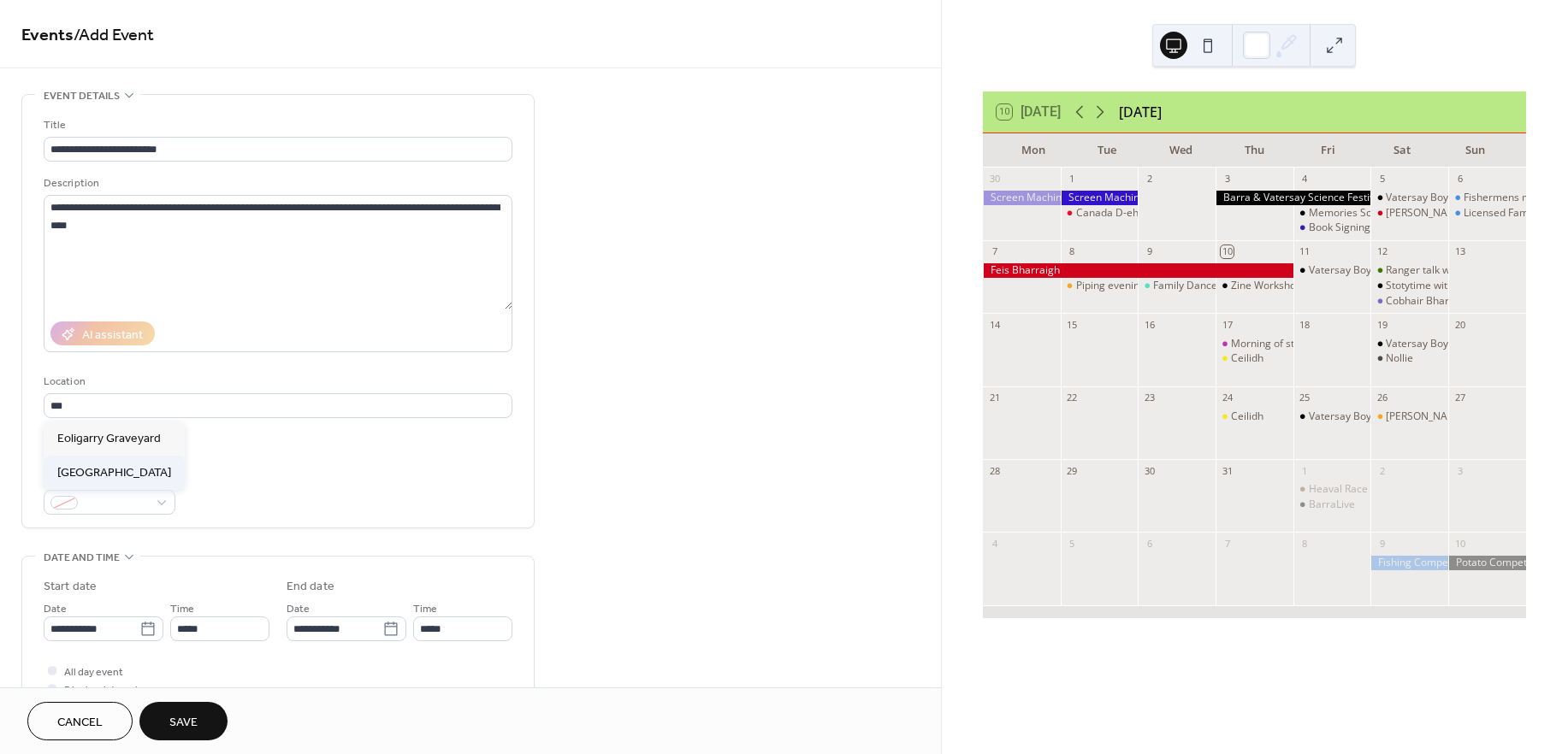 type on "**********" 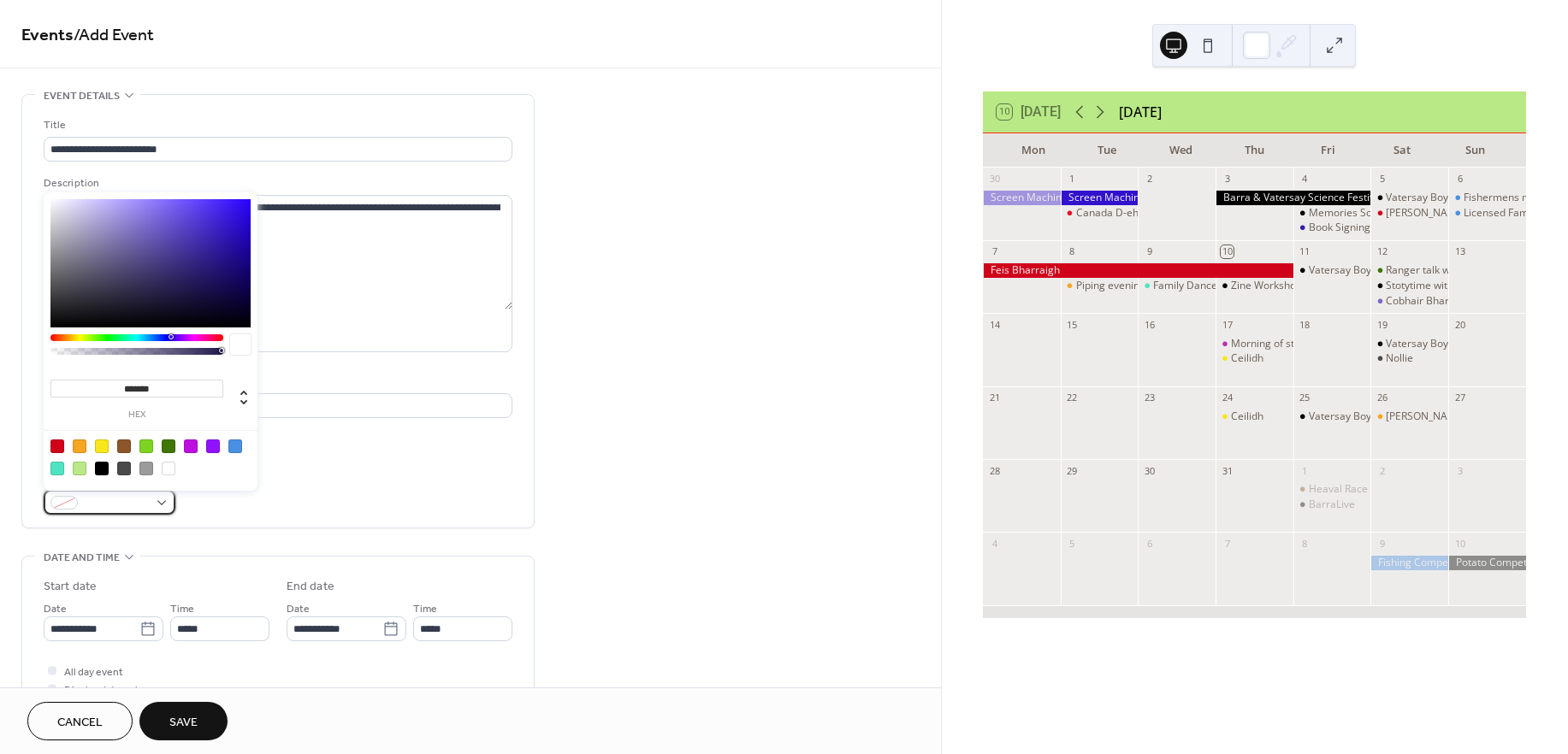 click at bounding box center [116, 504] 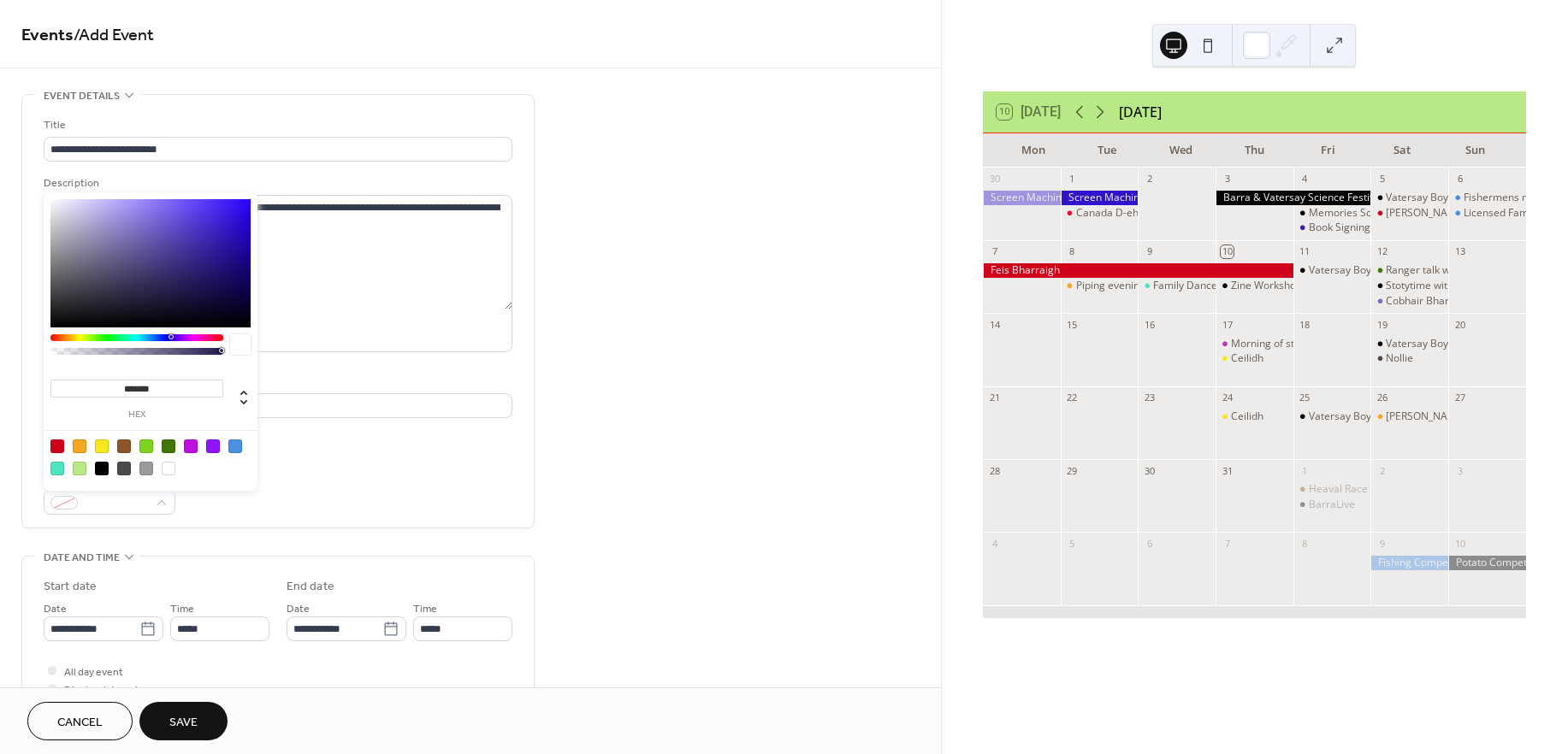 click at bounding box center (169, 446) 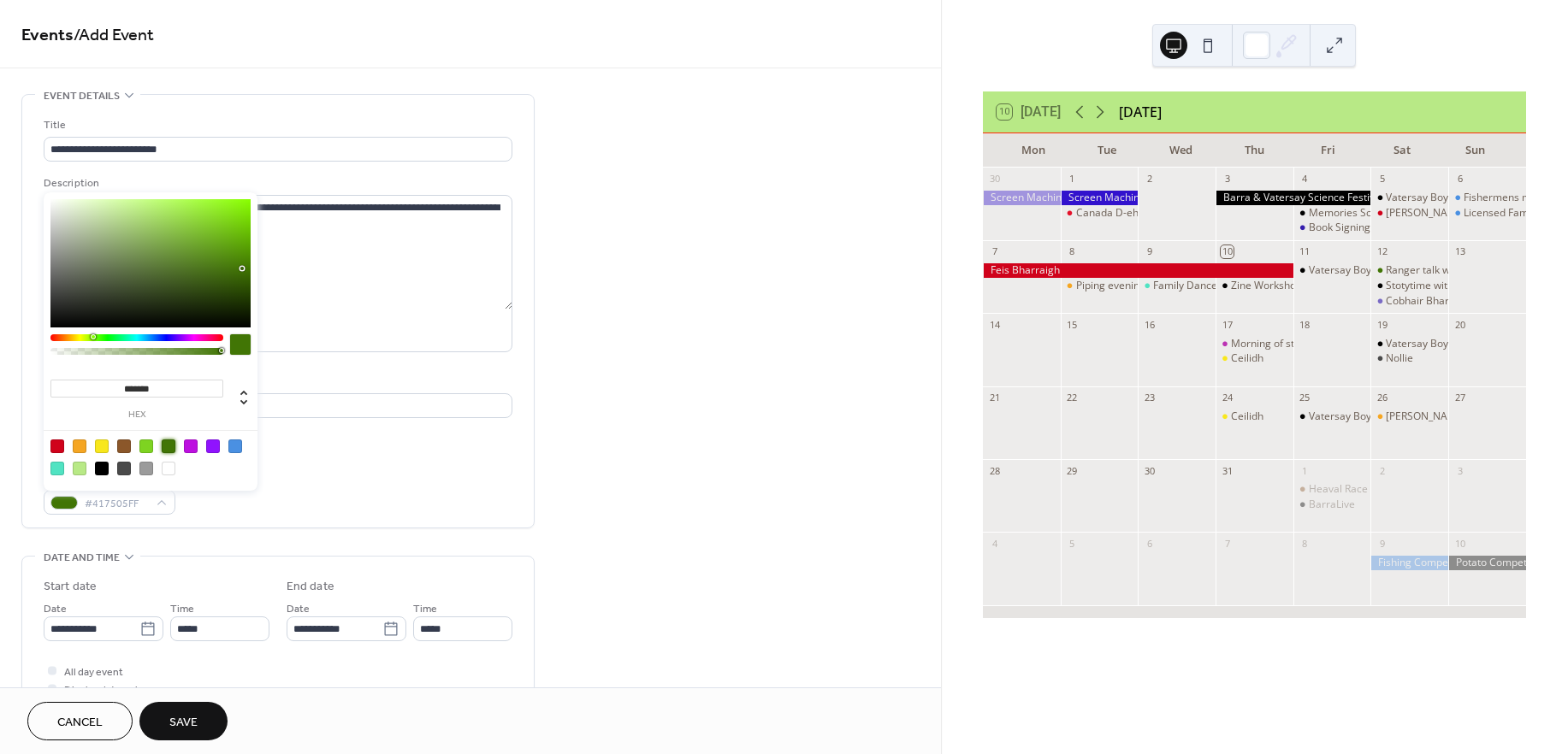 click on "**********" at bounding box center [278, 642] 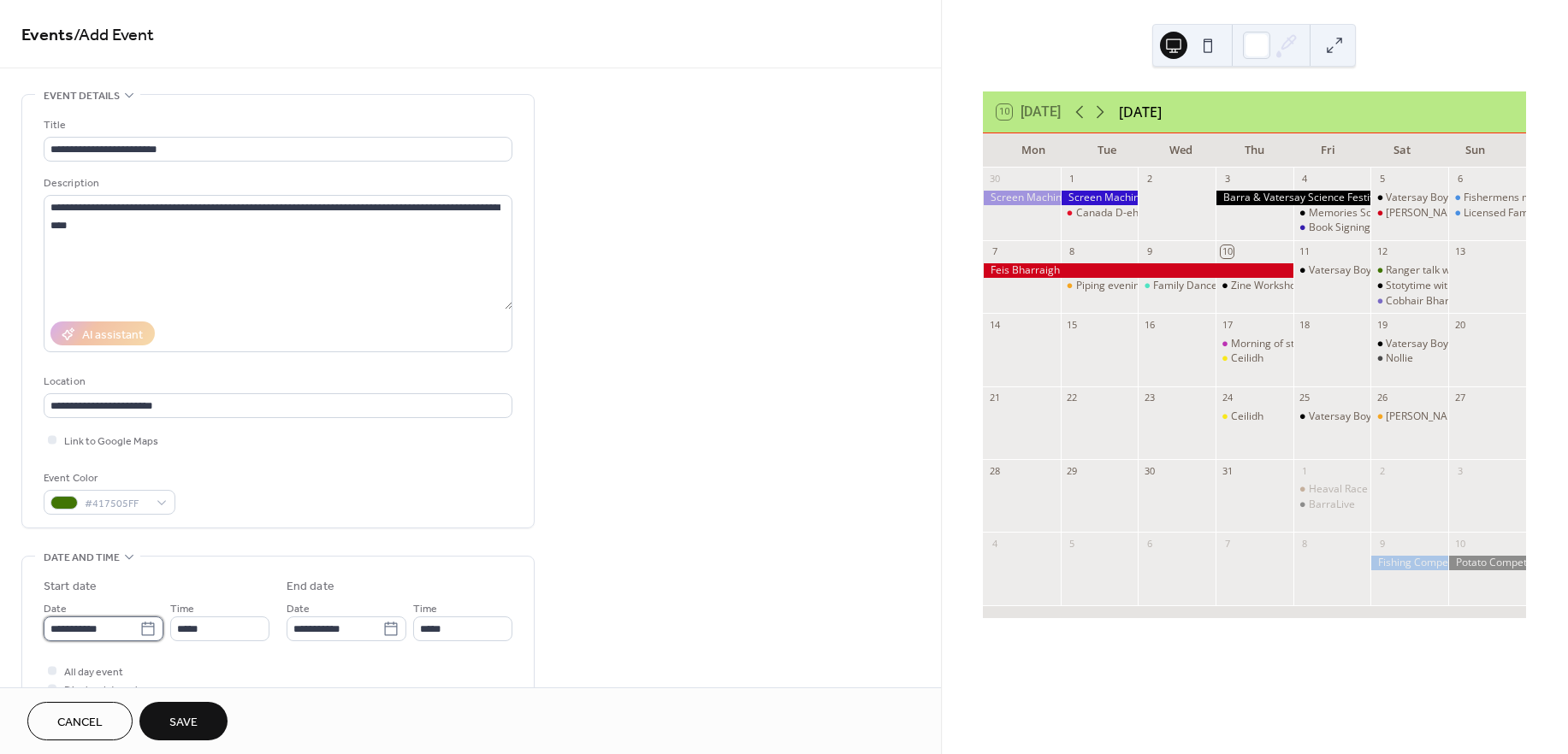 click on "**********" at bounding box center (784, 377) 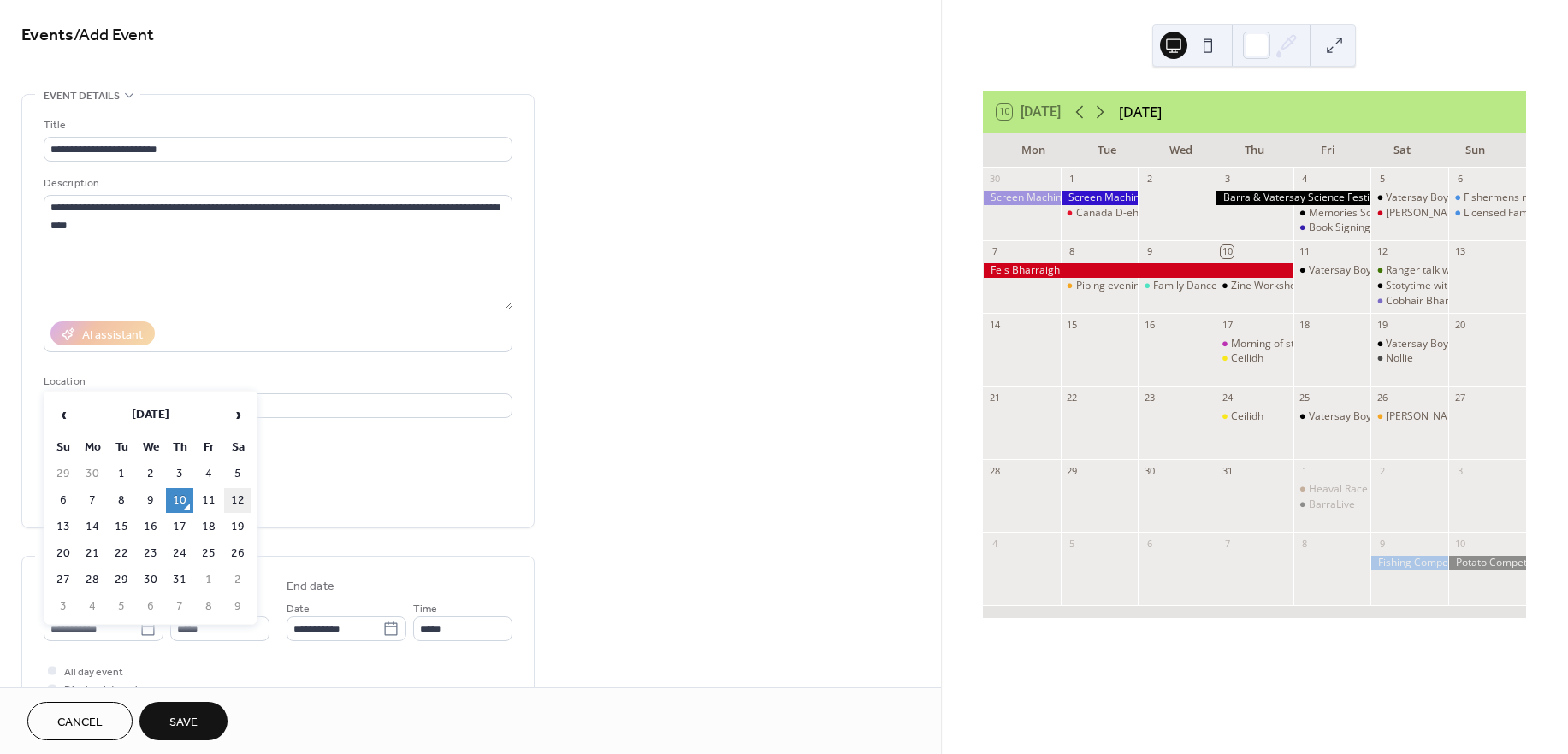 click on "12" at bounding box center [238, 500] 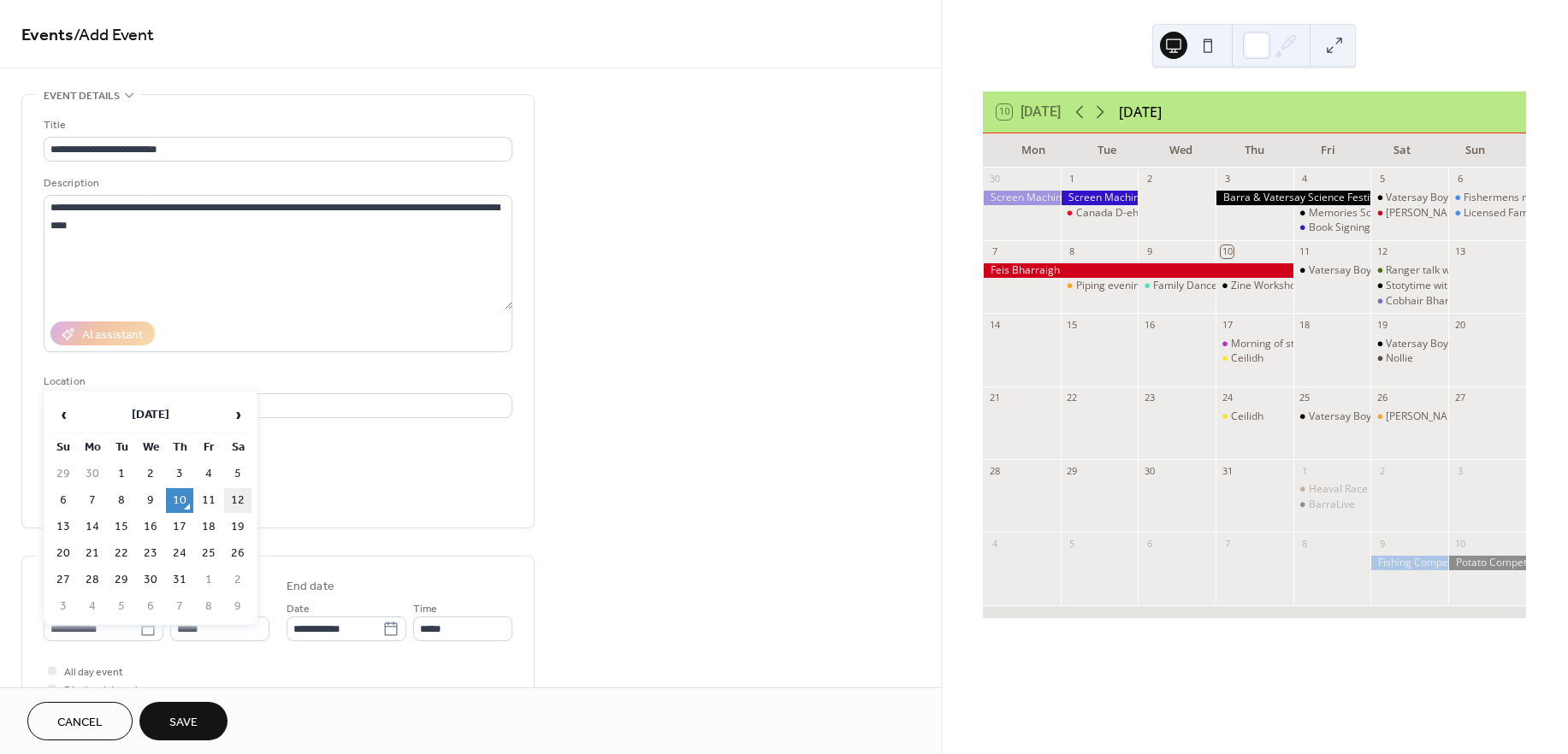 type on "**********" 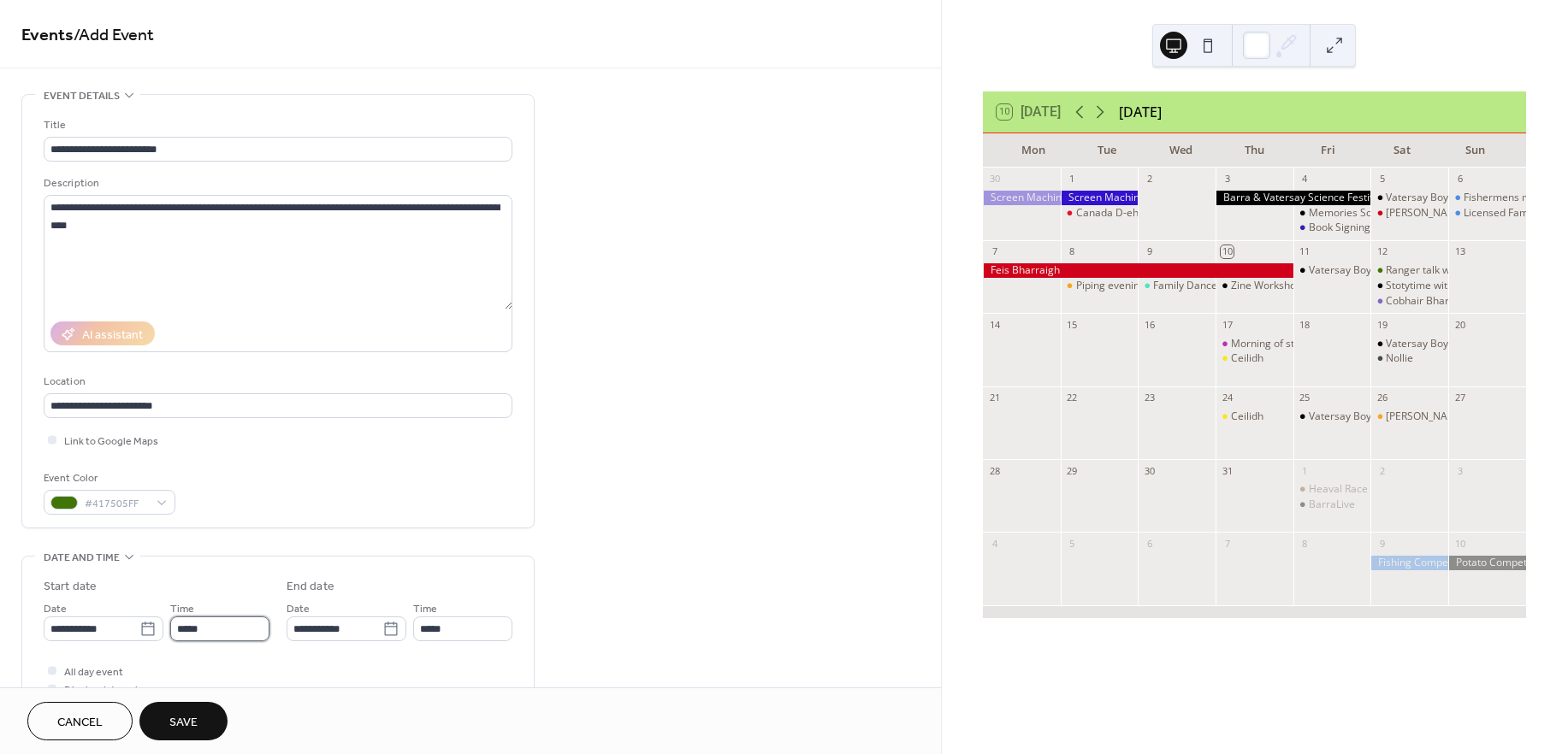 click on "*****" at bounding box center (220, 628) 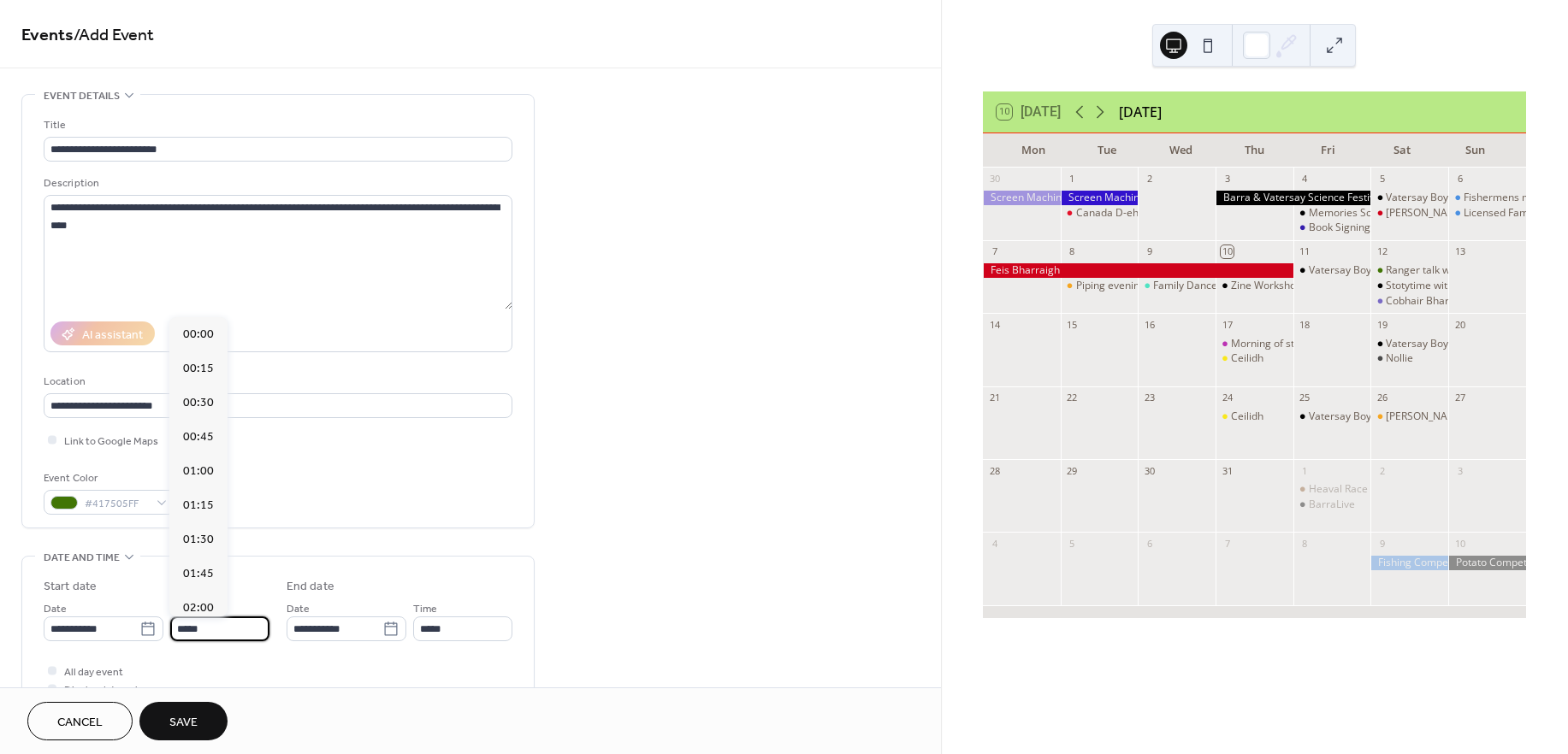 scroll, scrollTop: 1649, scrollLeft: 0, axis: vertical 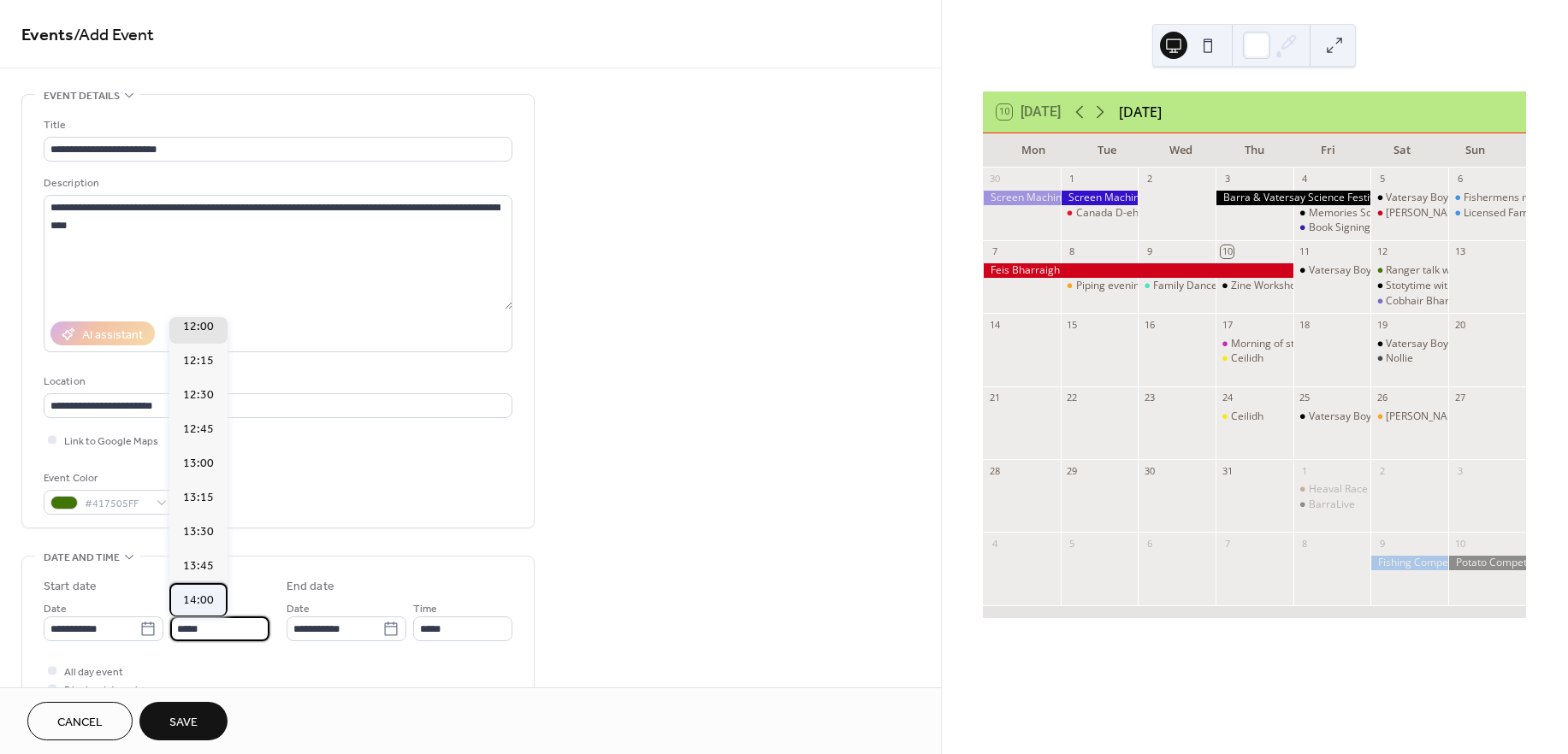 click on "14:00" at bounding box center (198, 600) 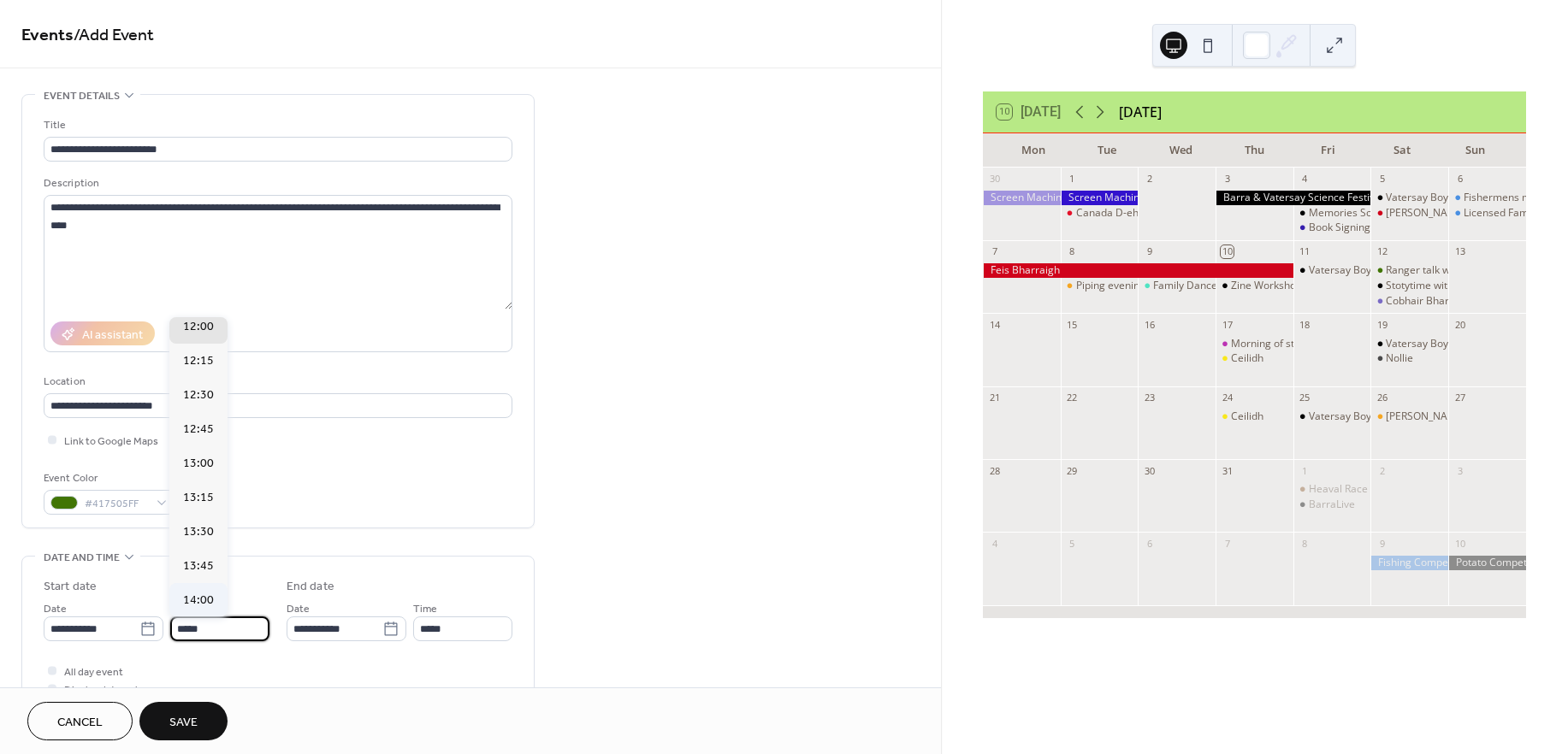 type on "*****" 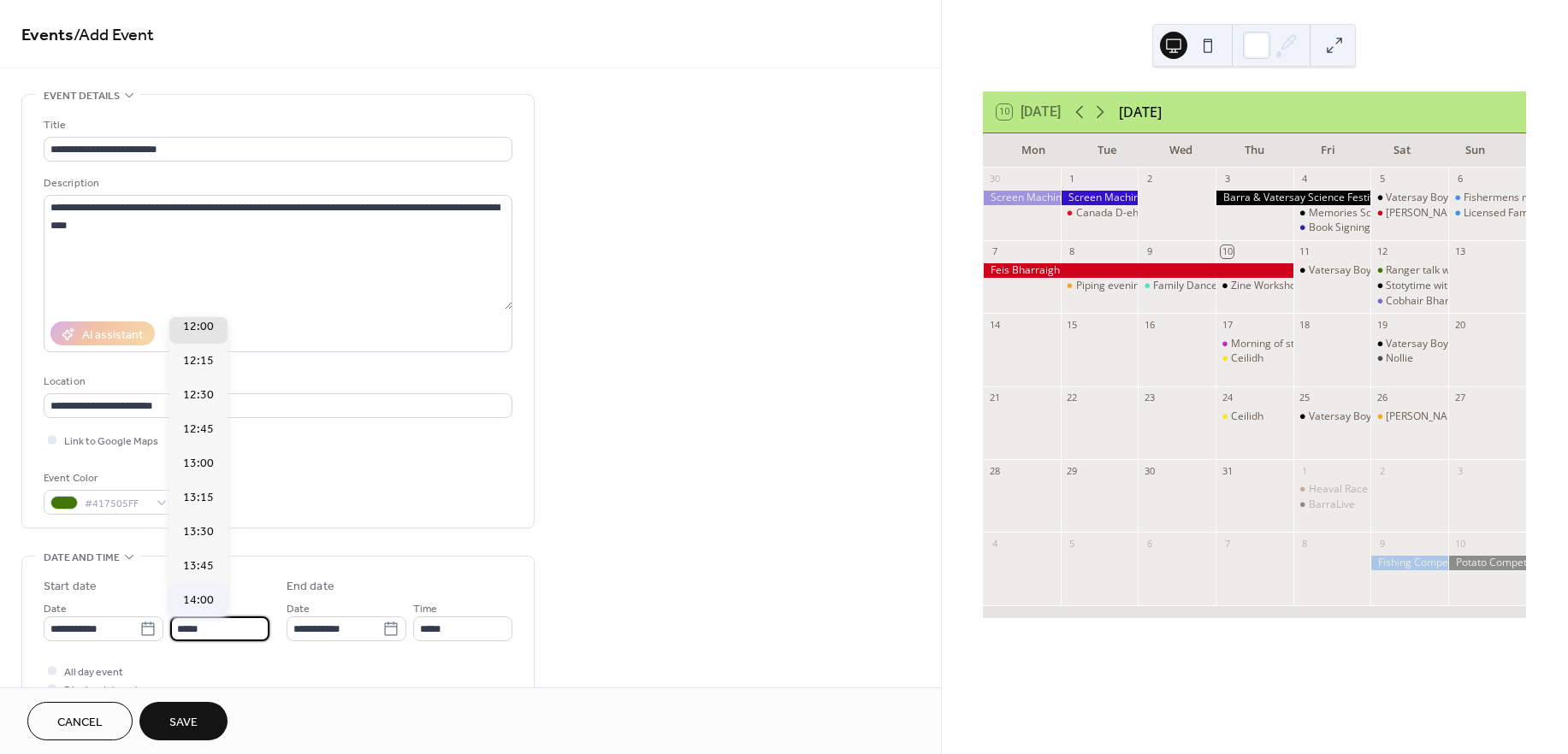 type on "*****" 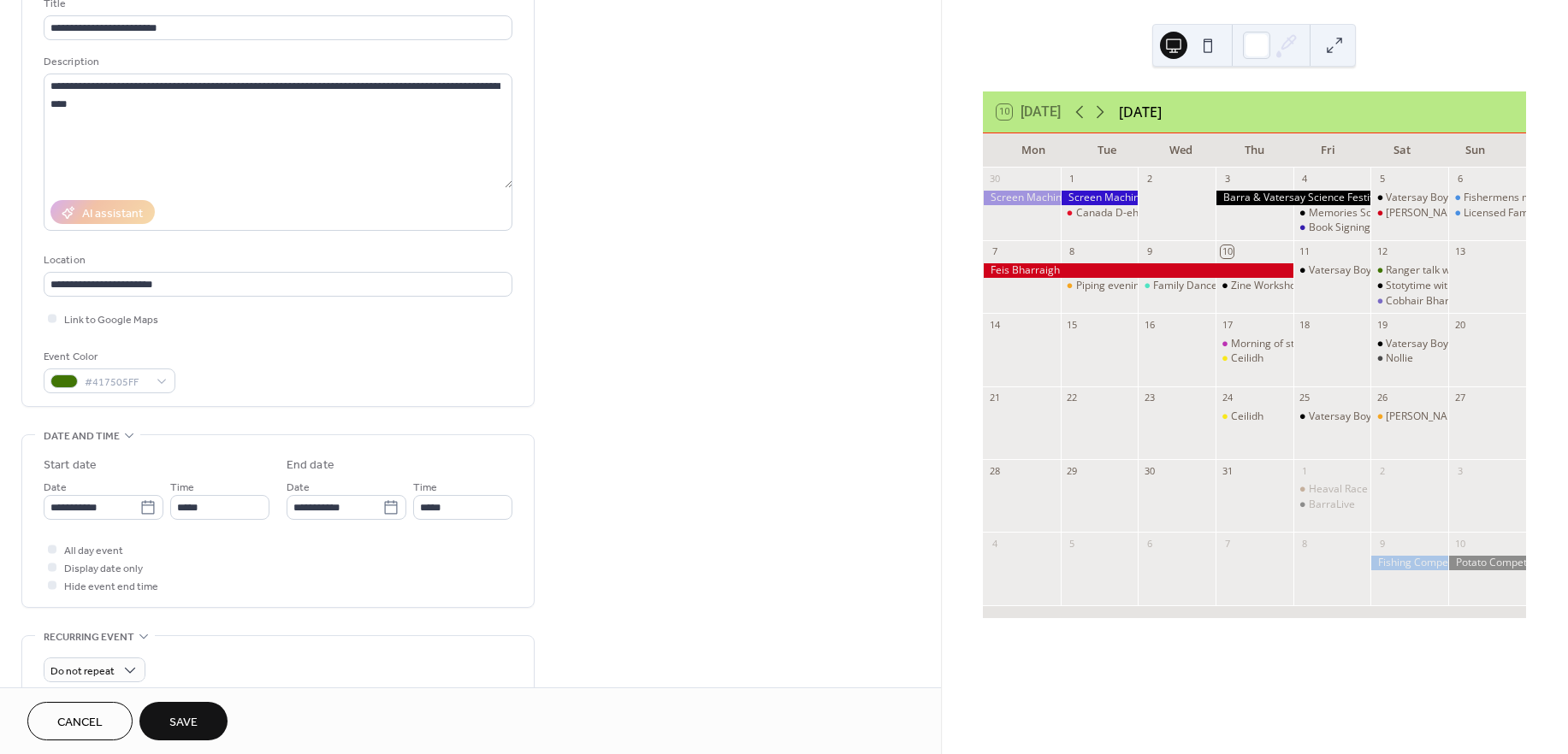scroll, scrollTop: 211, scrollLeft: 0, axis: vertical 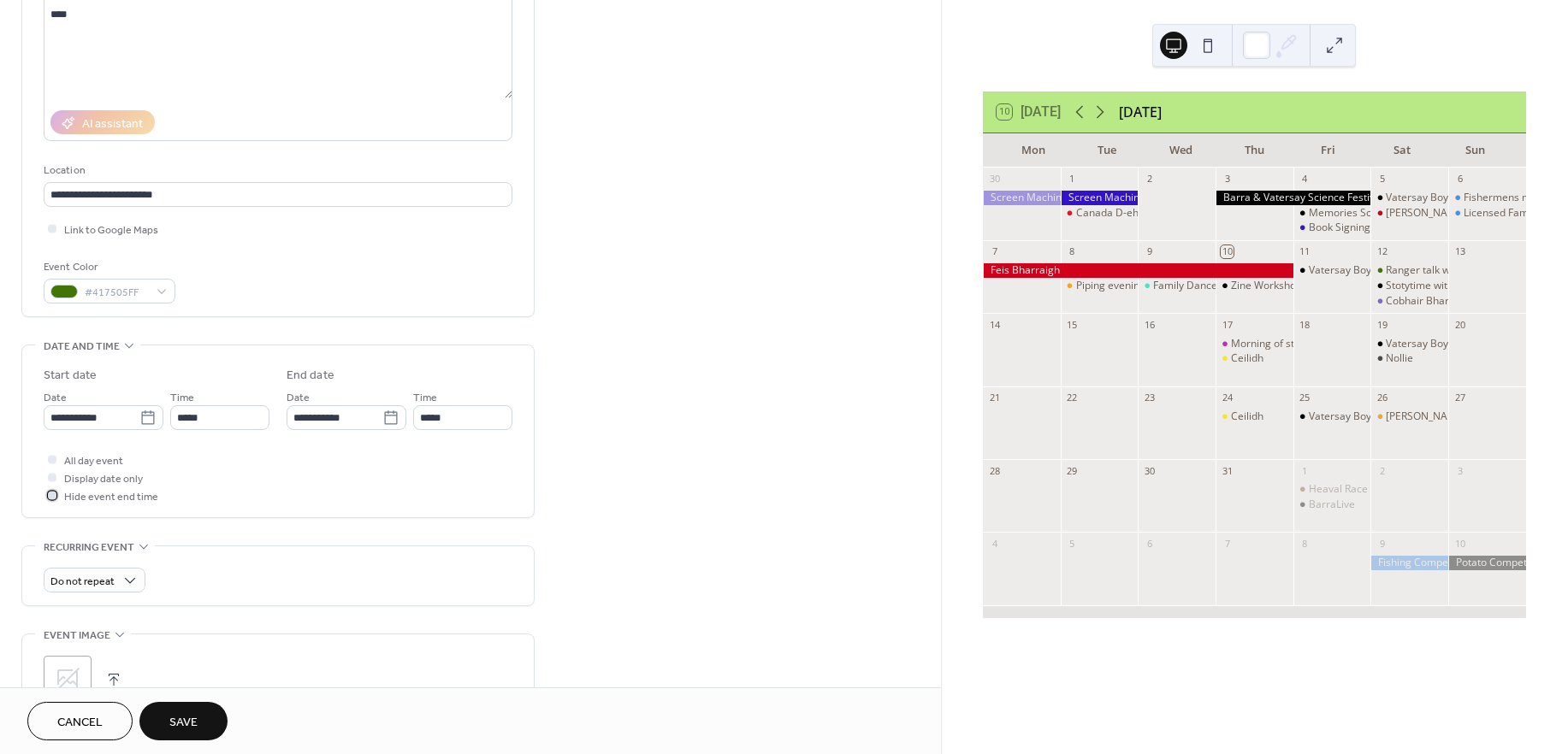 click on "Hide event end time" at bounding box center (111, 497) 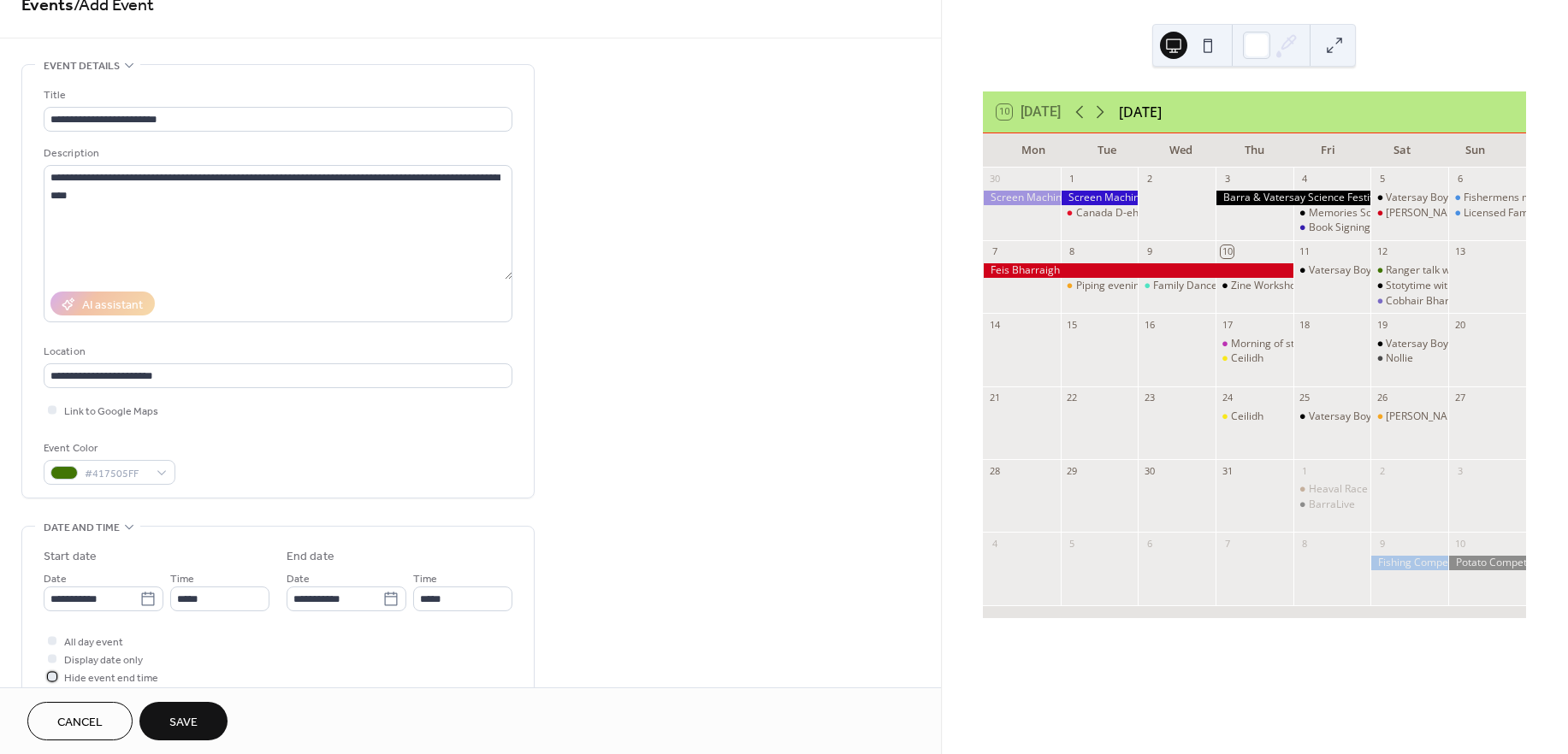 scroll, scrollTop: 49, scrollLeft: 0, axis: vertical 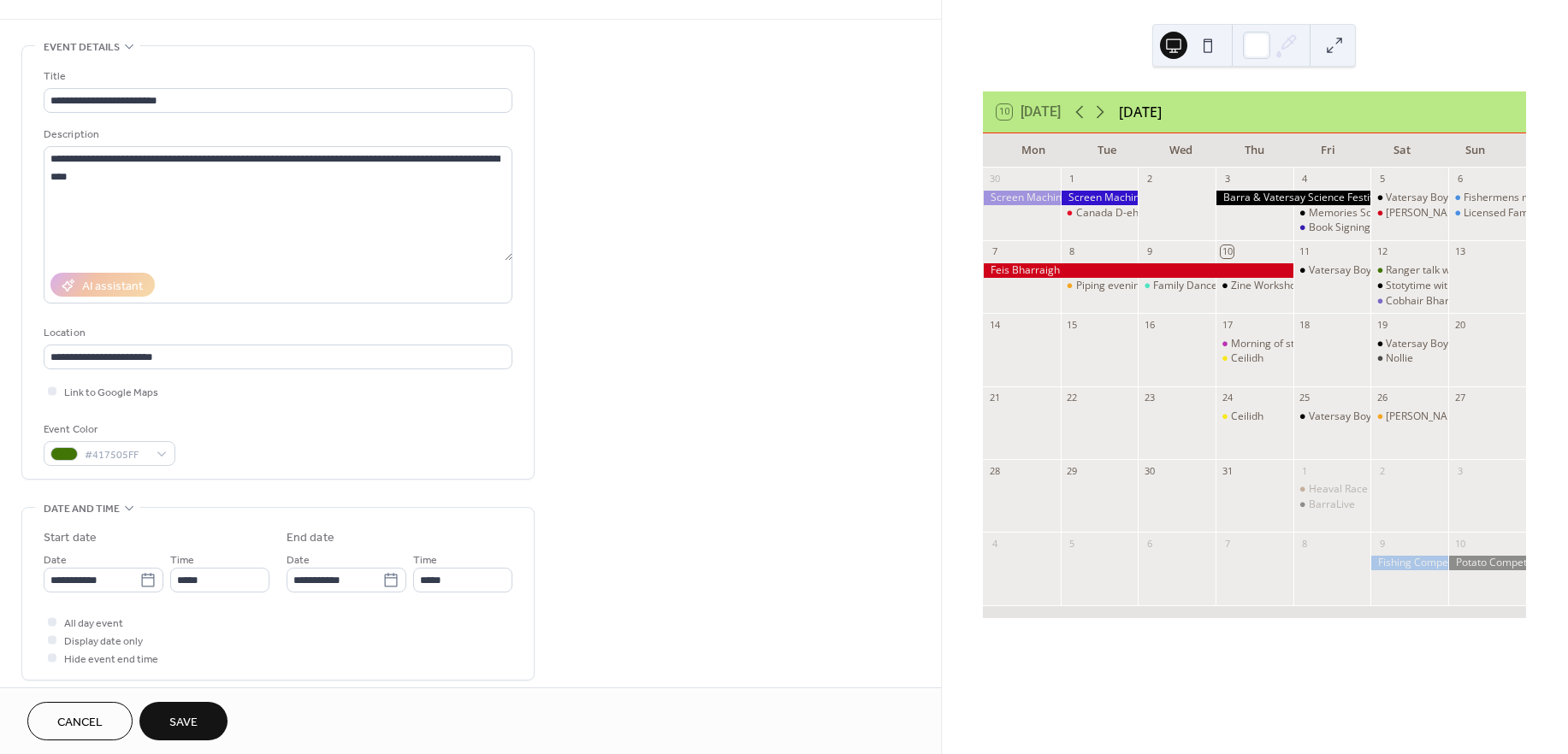 click on "Save" at bounding box center [183, 722] 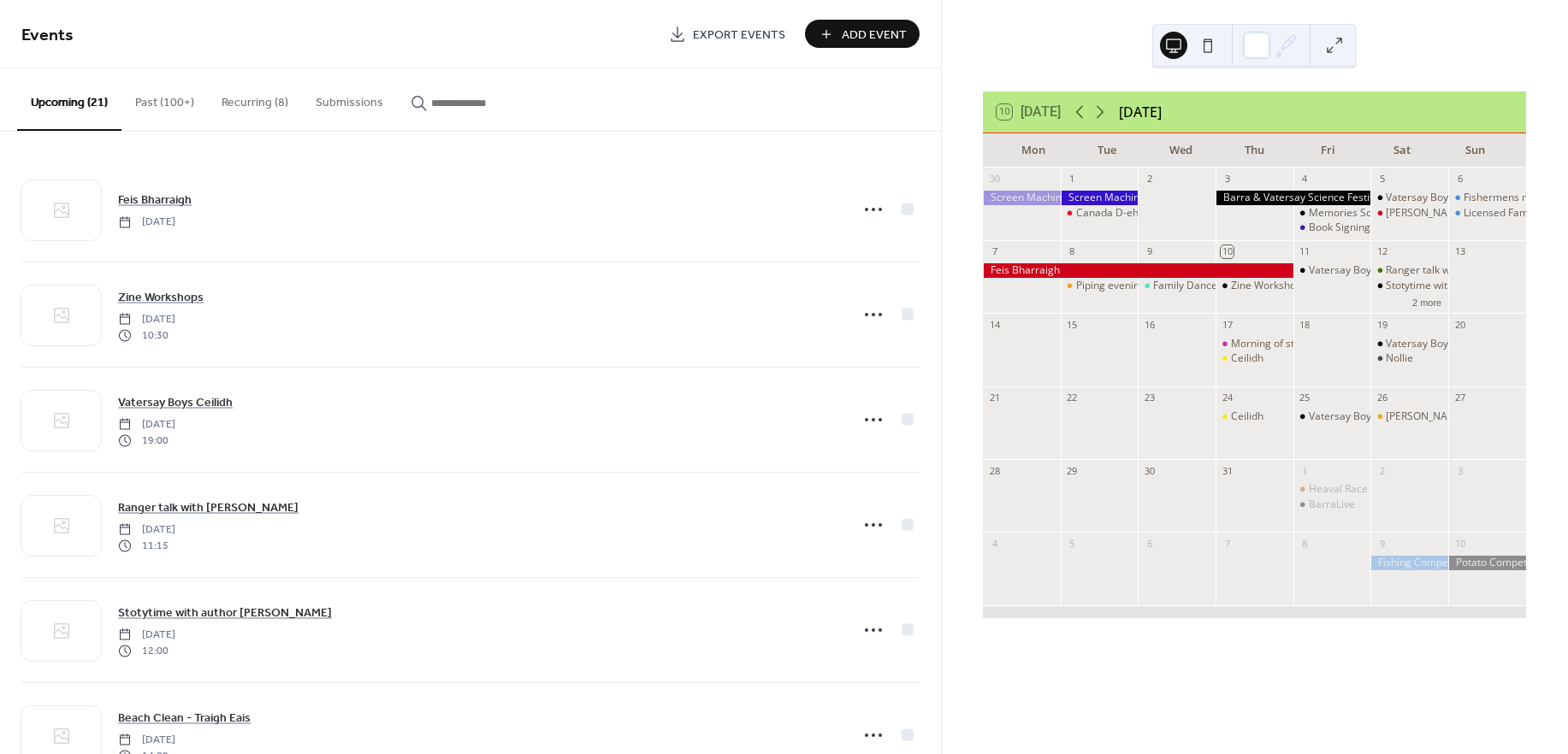 click on "Add Event" at bounding box center [862, 33] 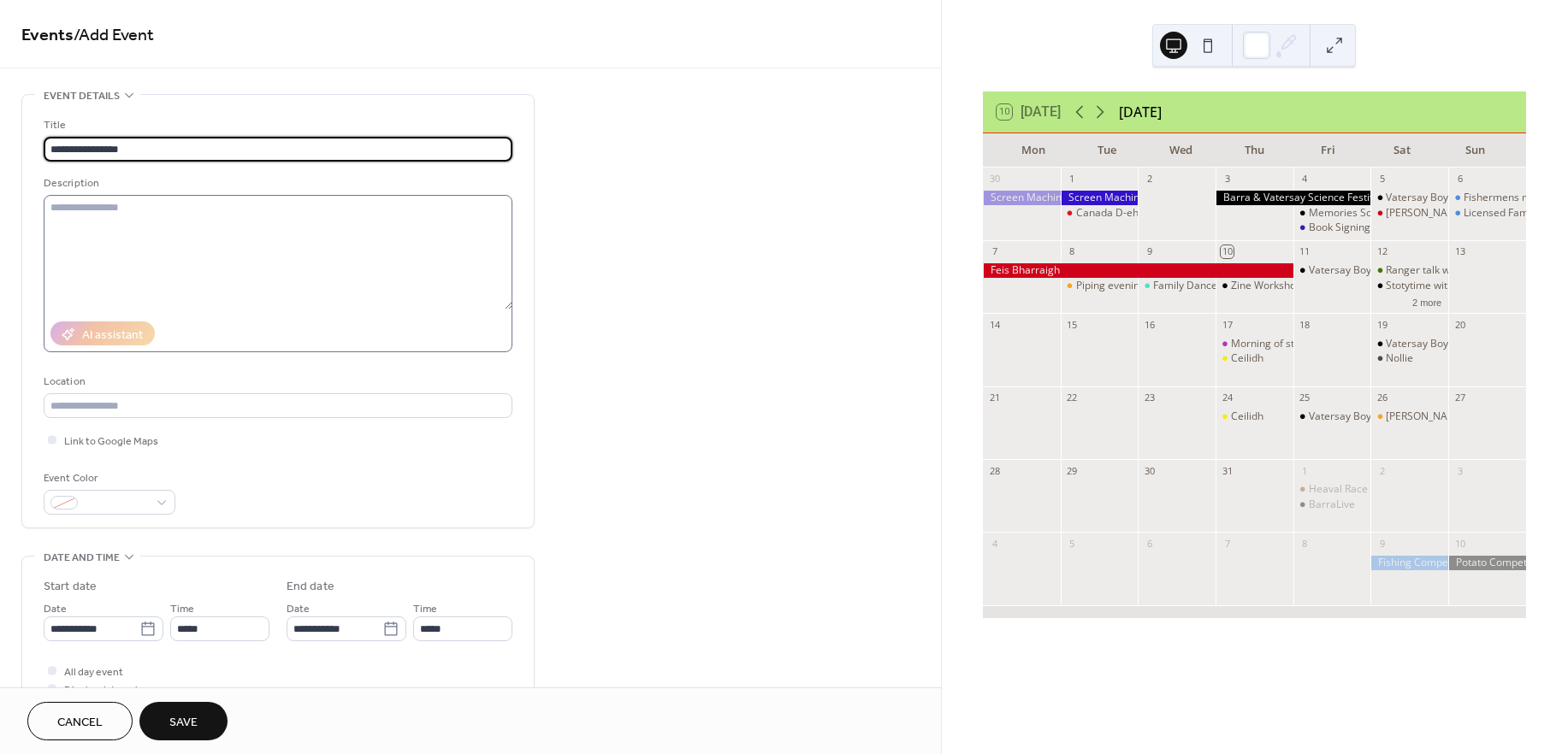 type on "**********" 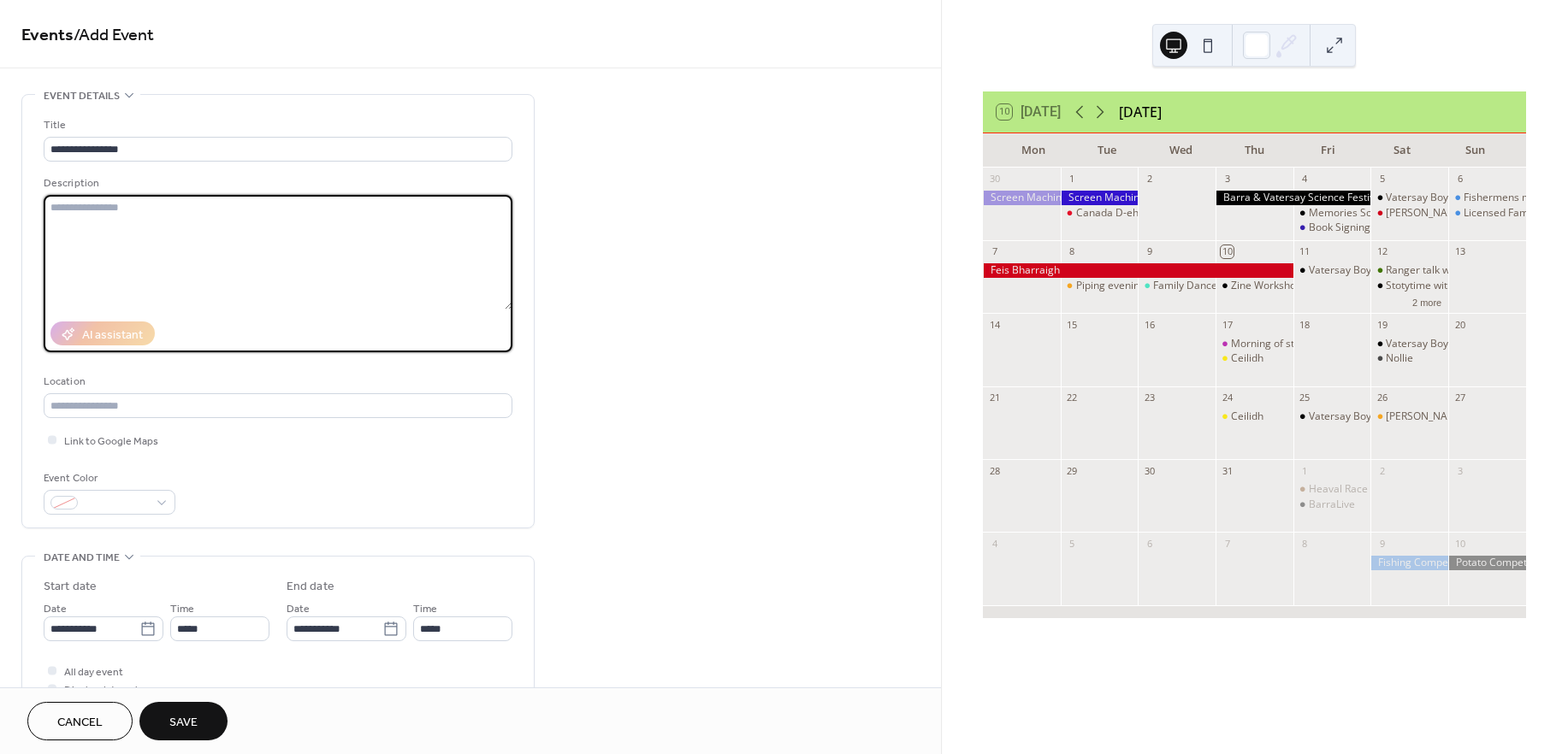 click at bounding box center (278, 252) 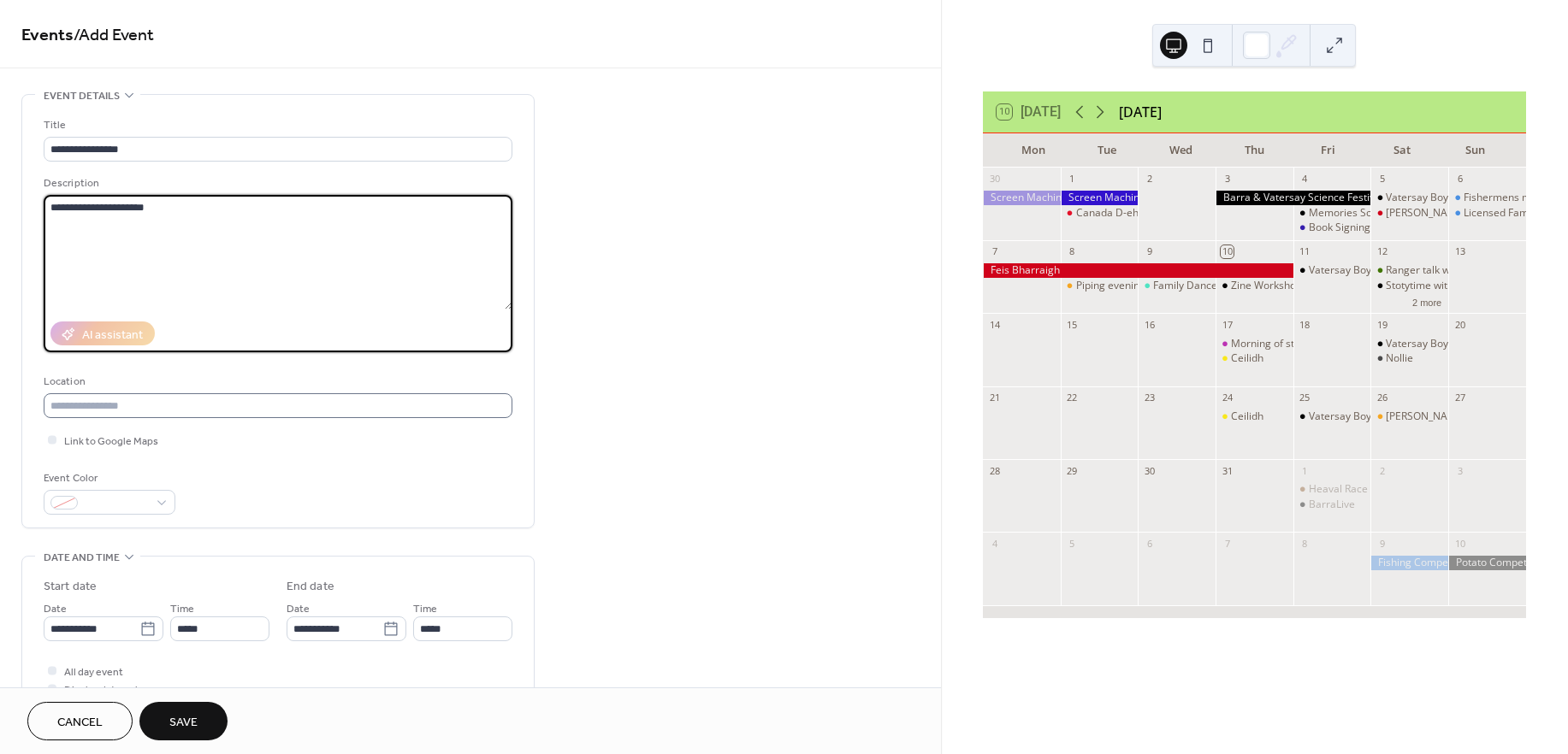 type on "**********" 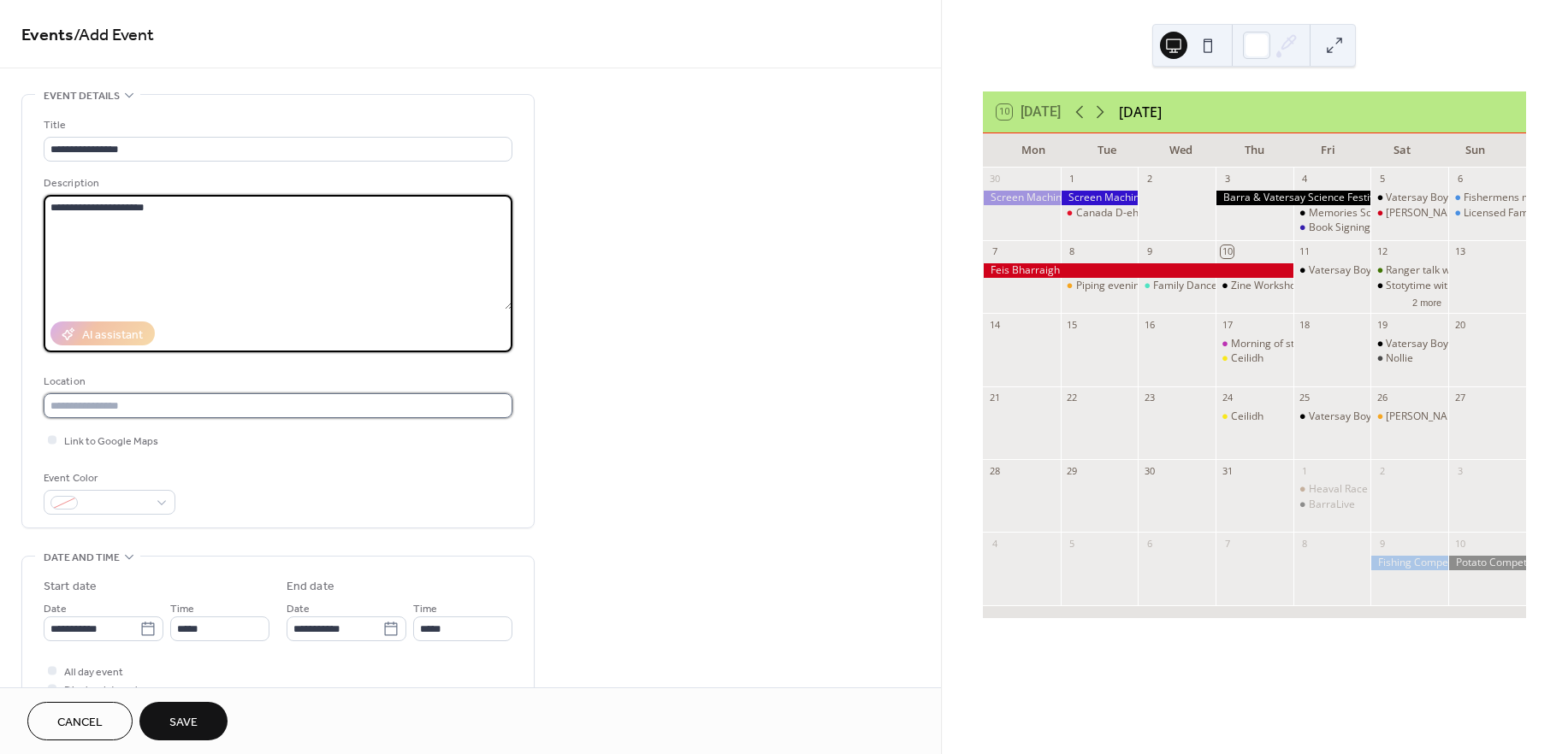 click at bounding box center (278, 405) 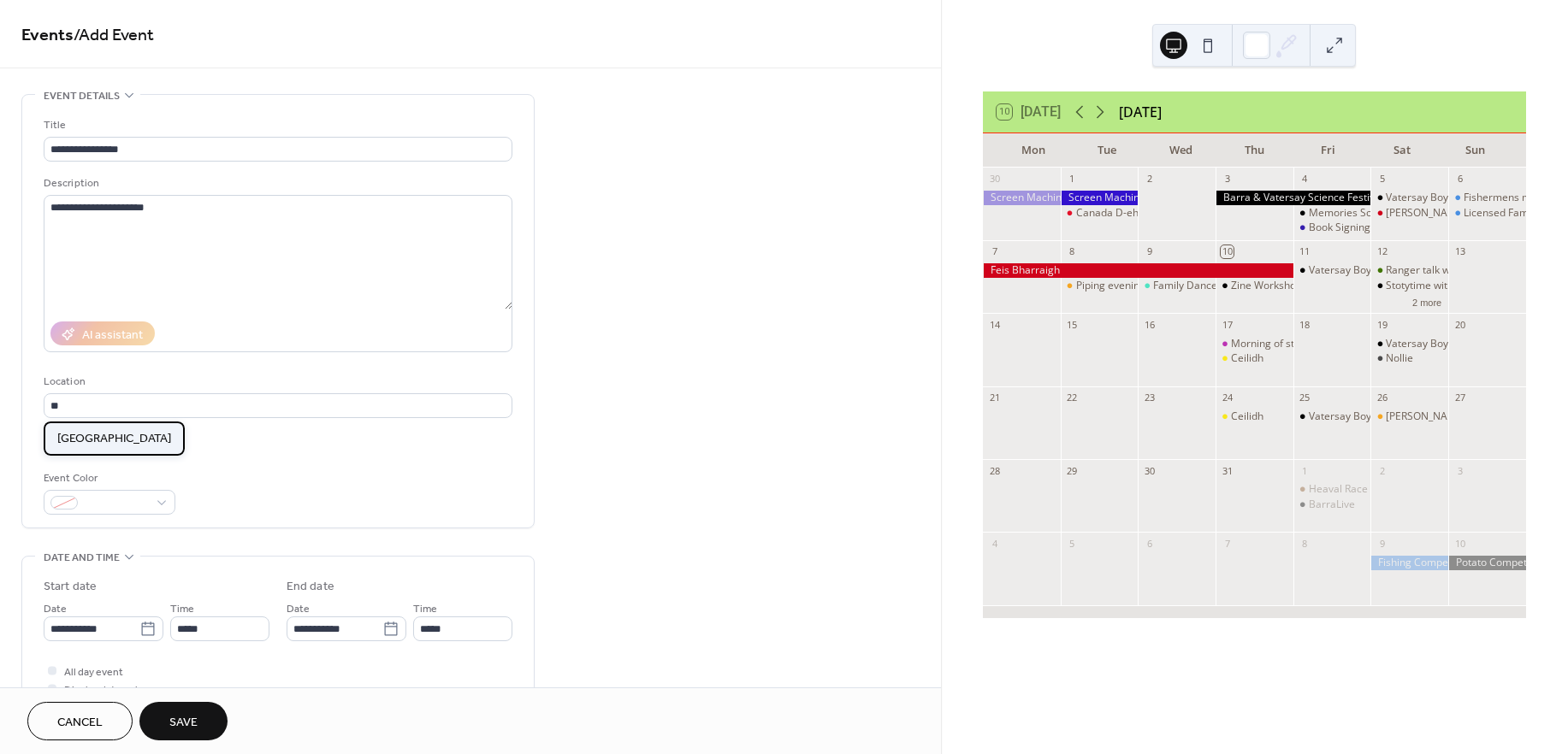 click on "Craigard Hotel" at bounding box center (114, 439) 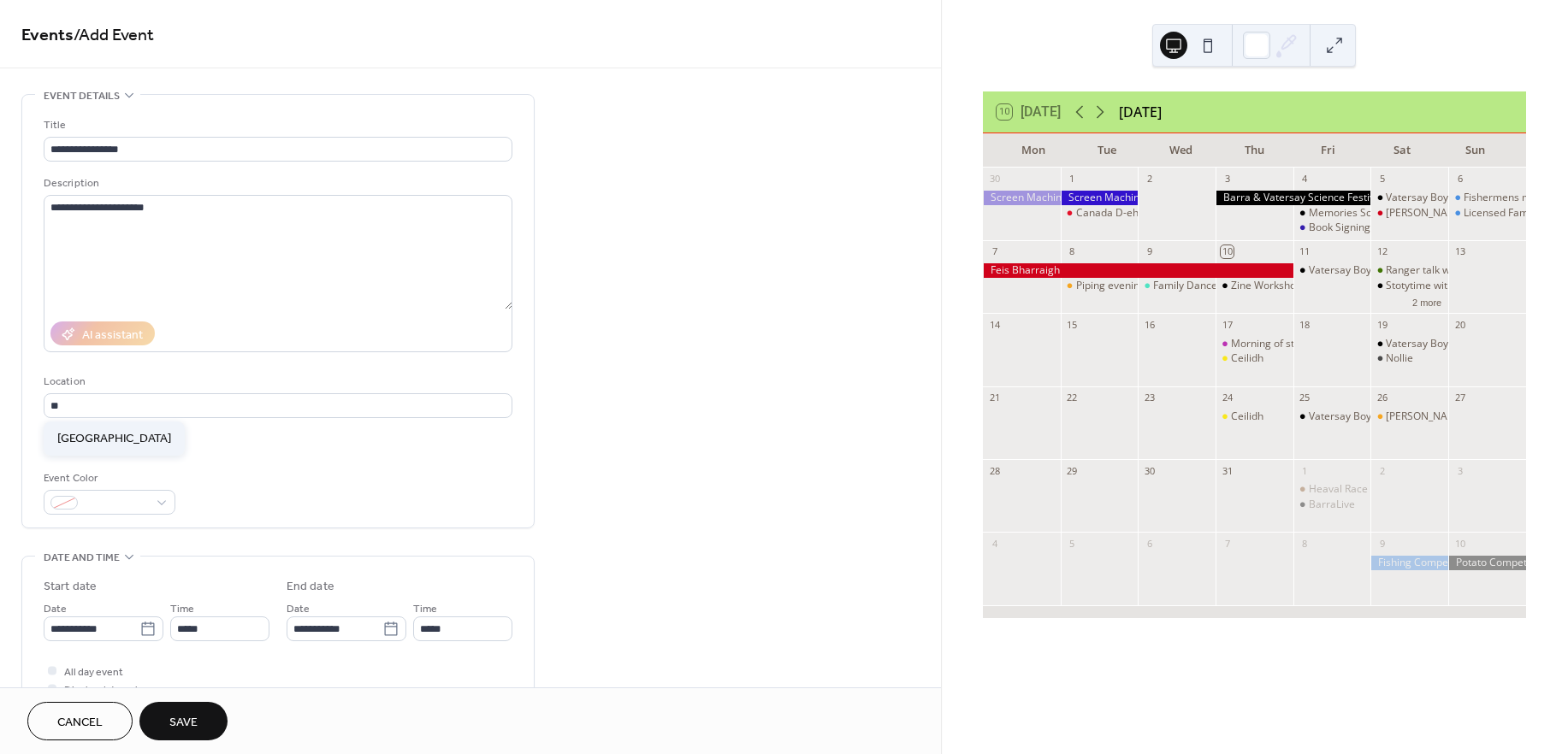 type on "**********" 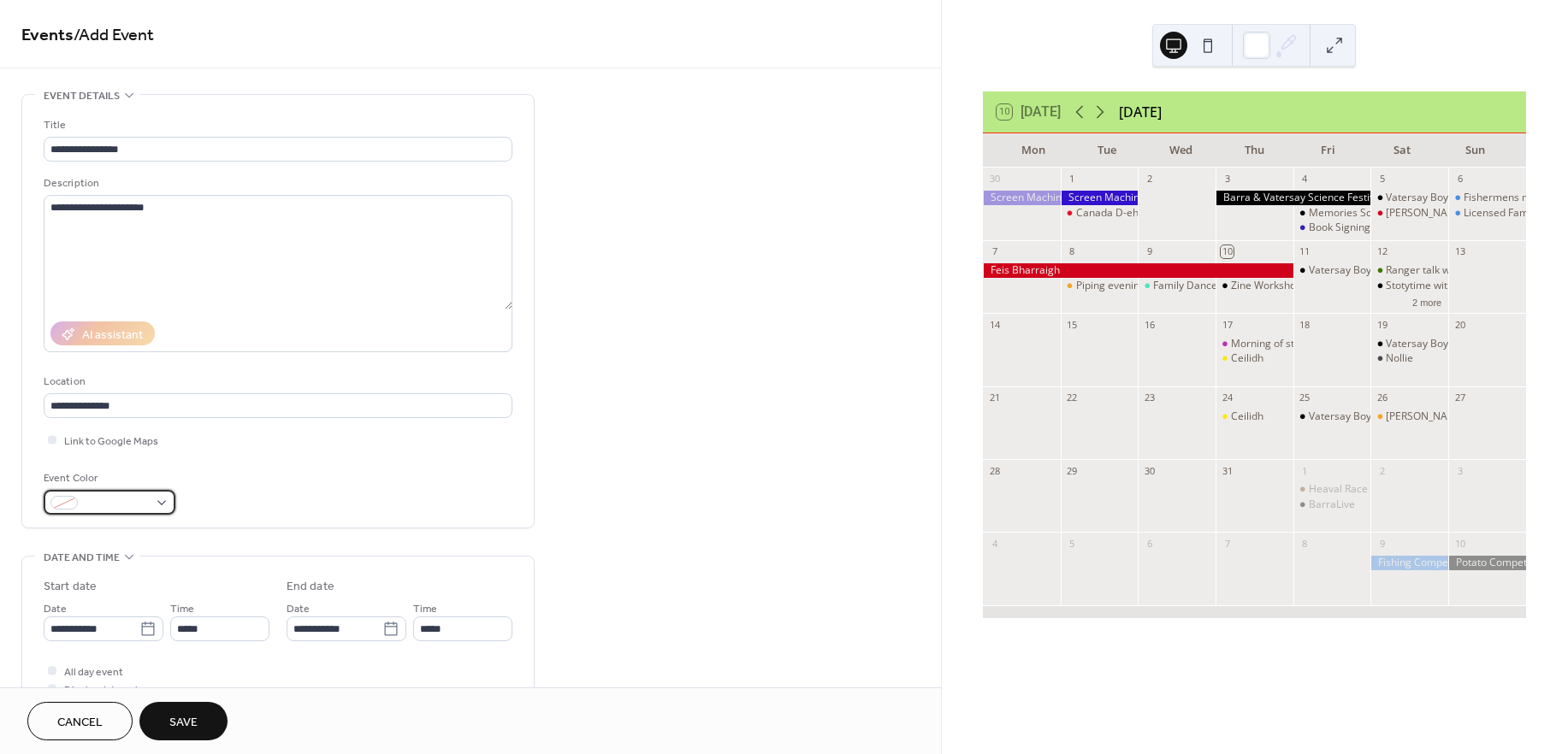 click at bounding box center (109, 502) 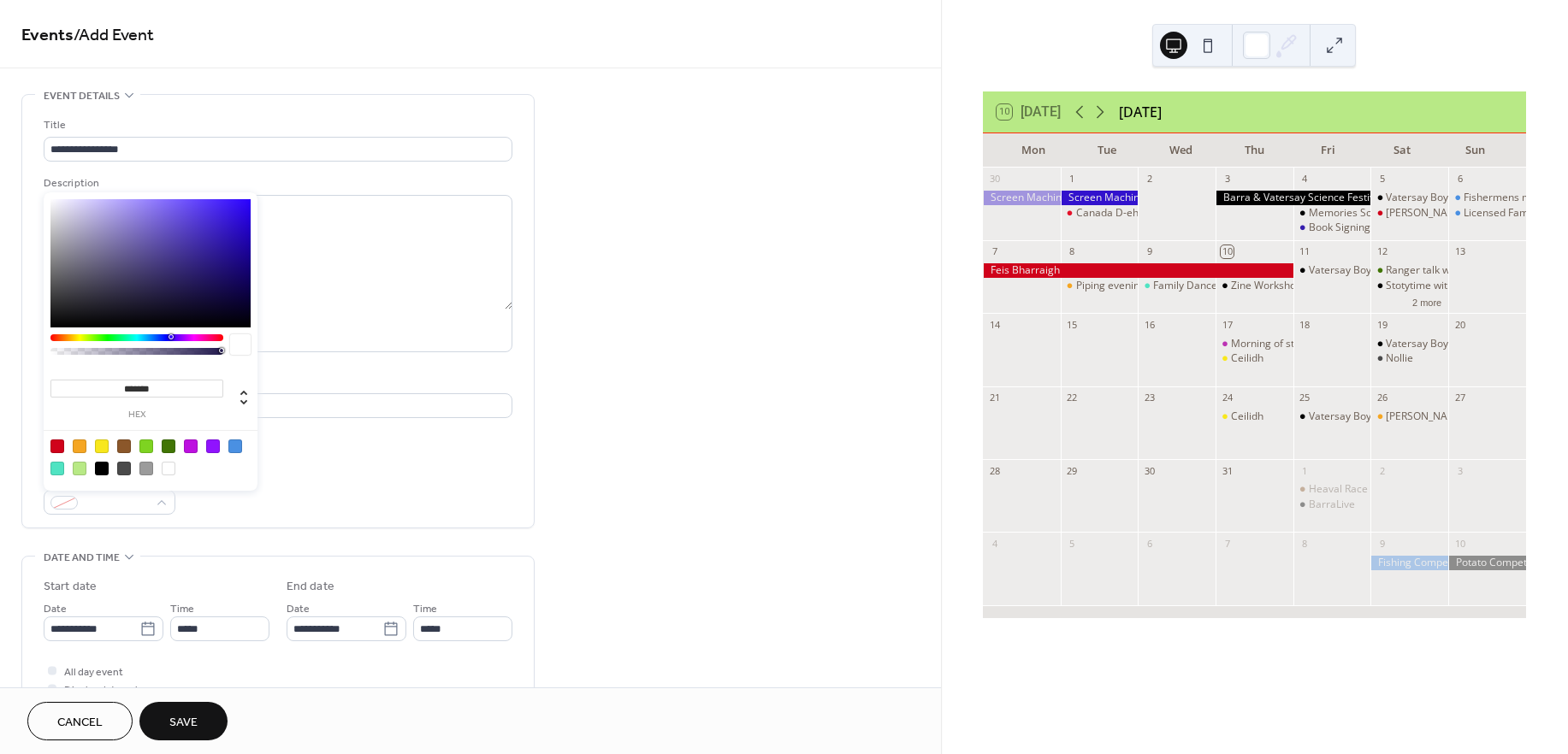 click at bounding box center (57, 468) 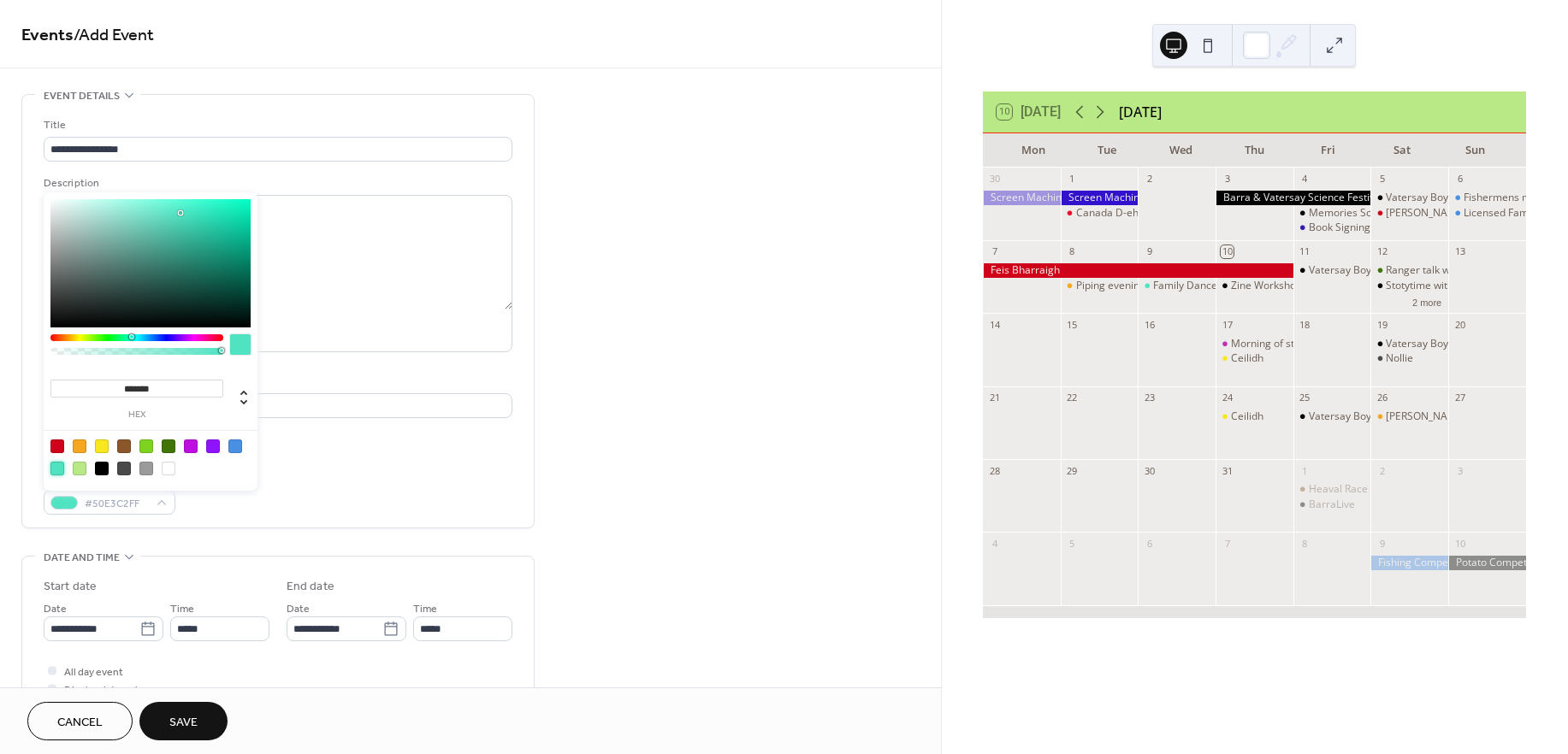 click on "**********" at bounding box center [278, 315] 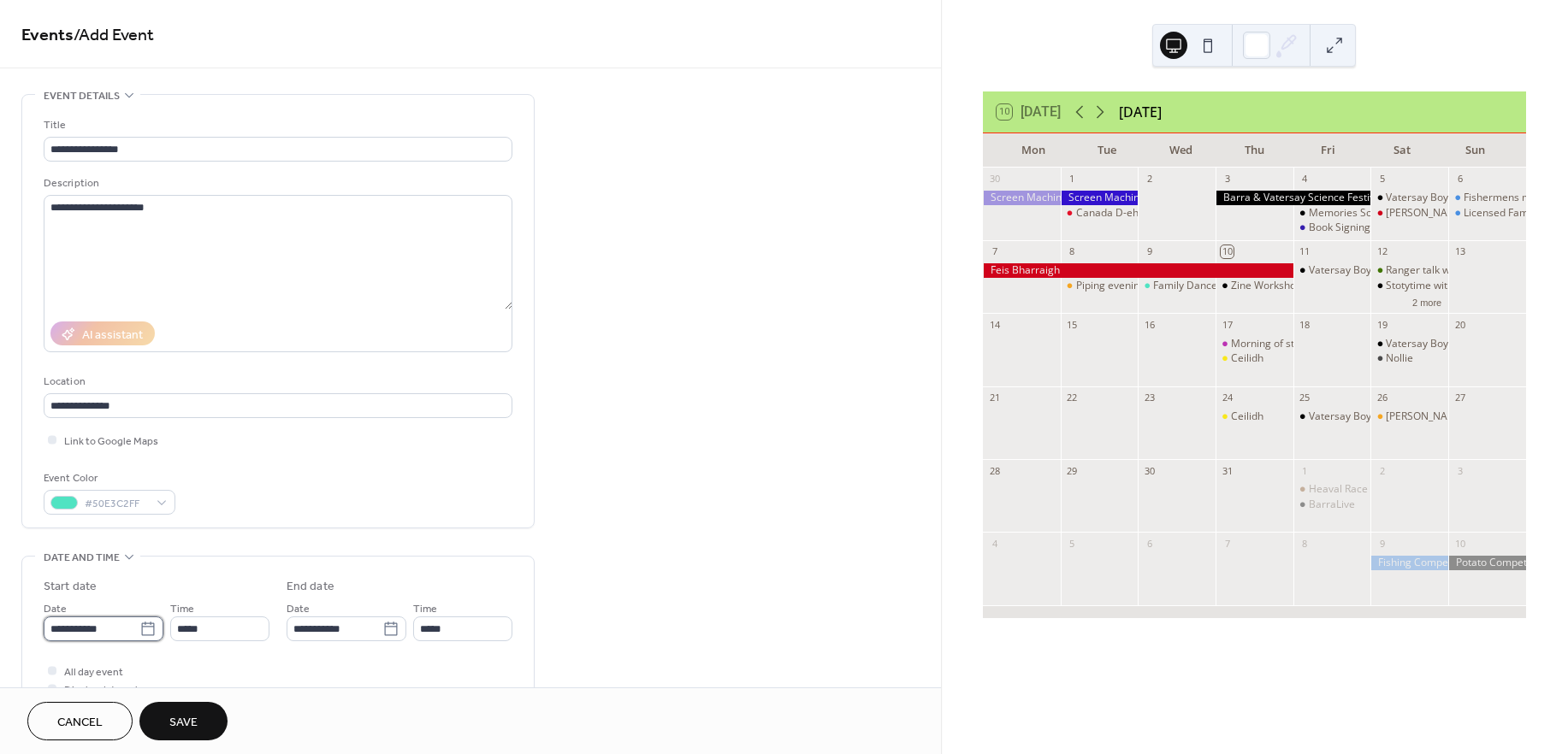 click on "**********" at bounding box center [92, 628] 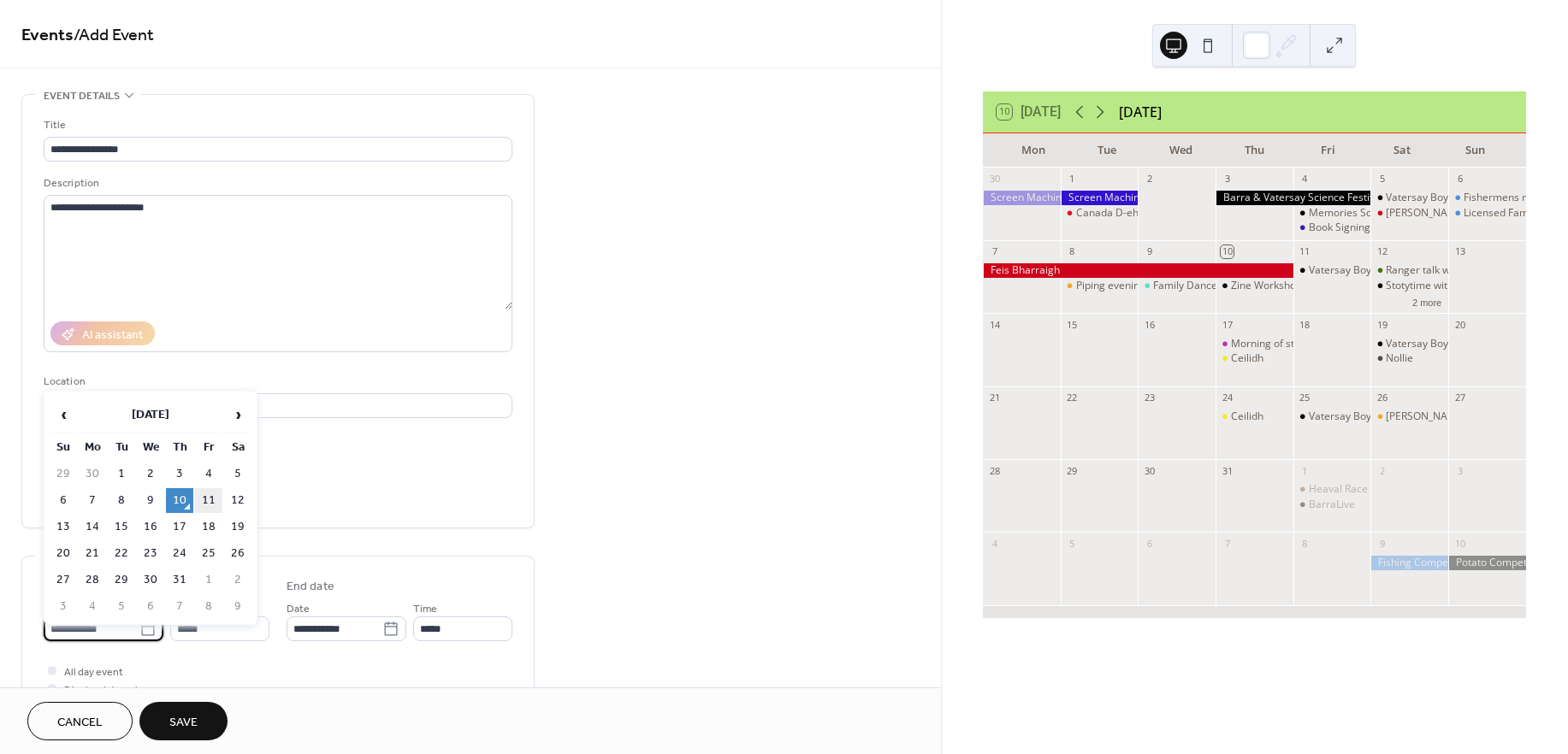 click on "11" at bounding box center [209, 500] 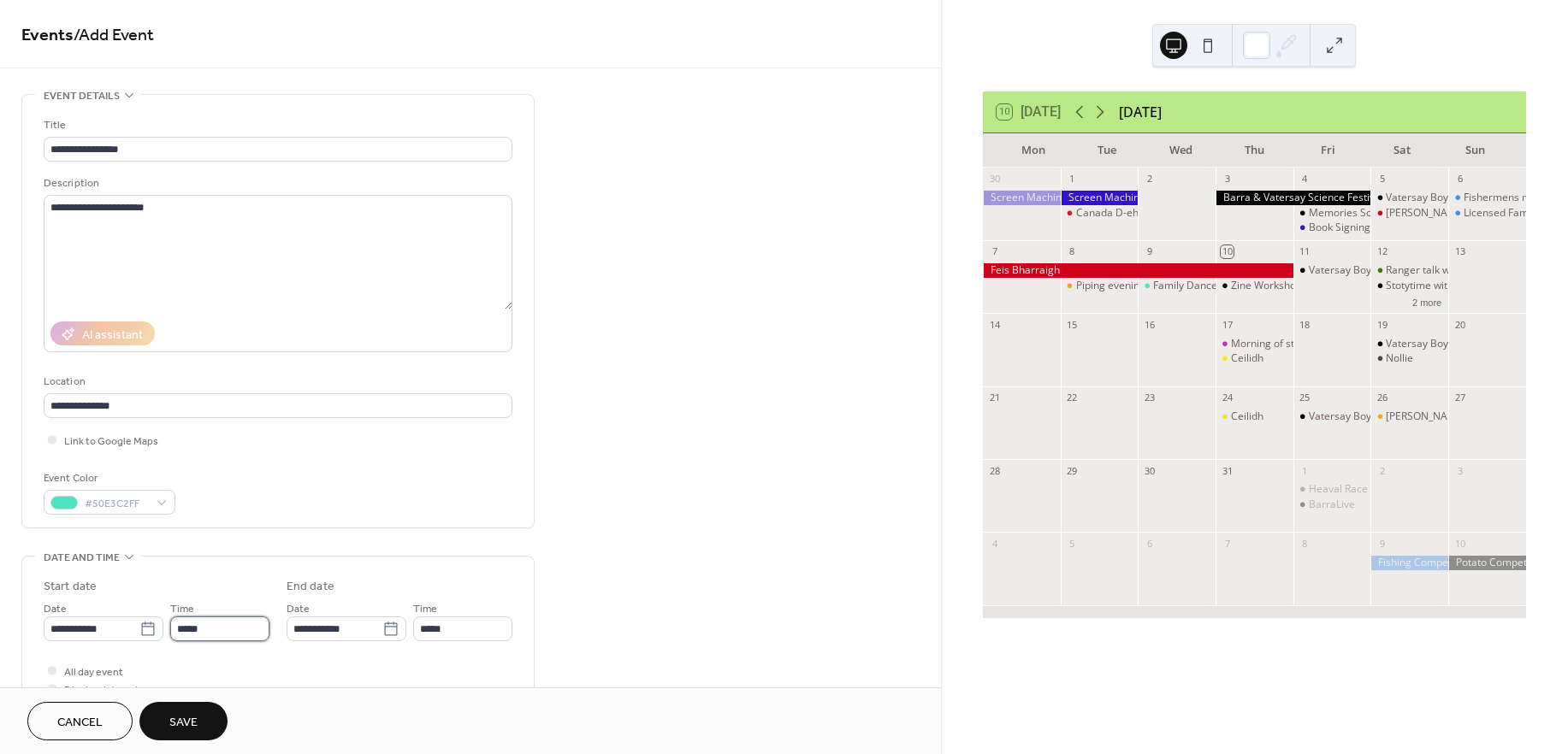 click on "*****" at bounding box center [220, 628] 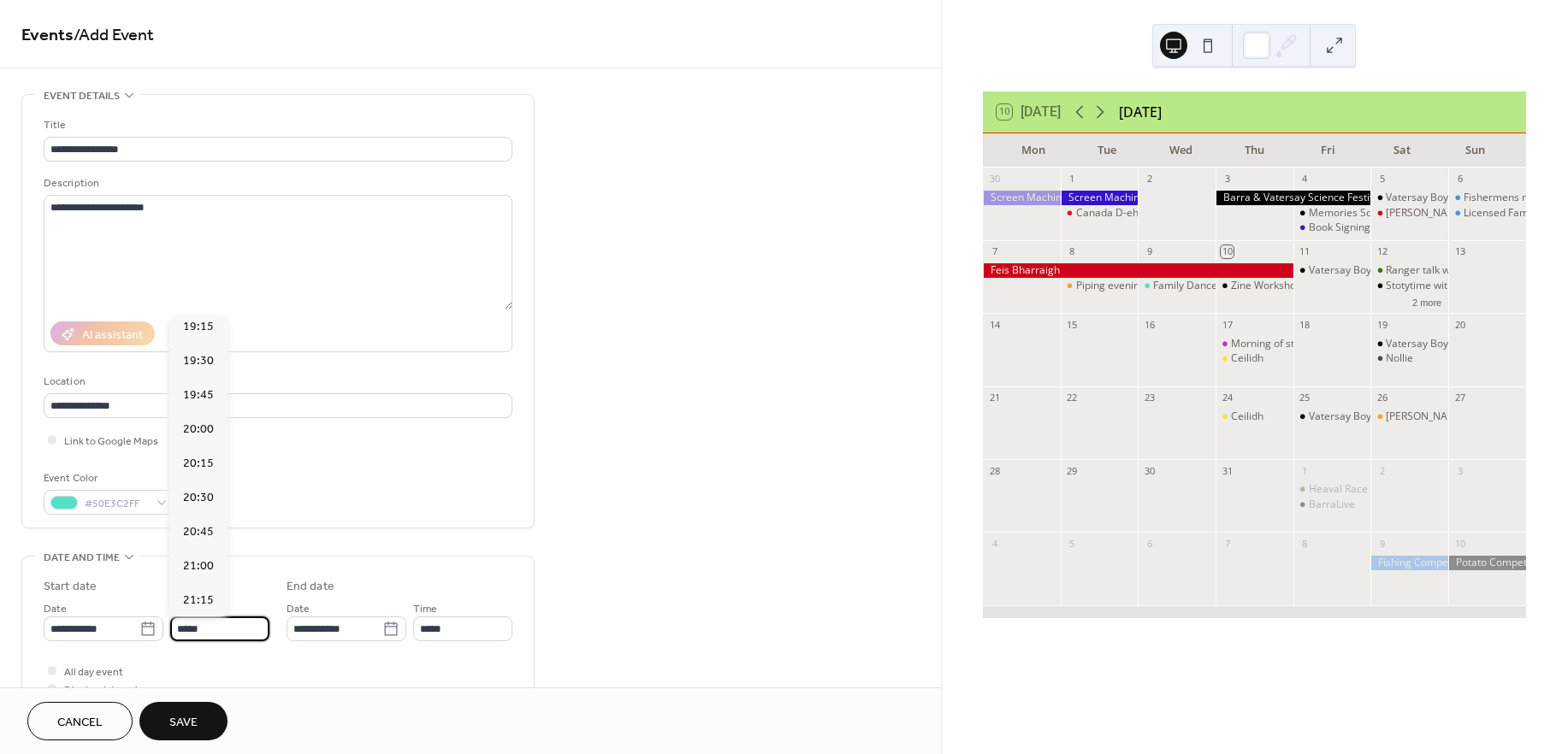scroll, scrollTop: 2644, scrollLeft: 0, axis: vertical 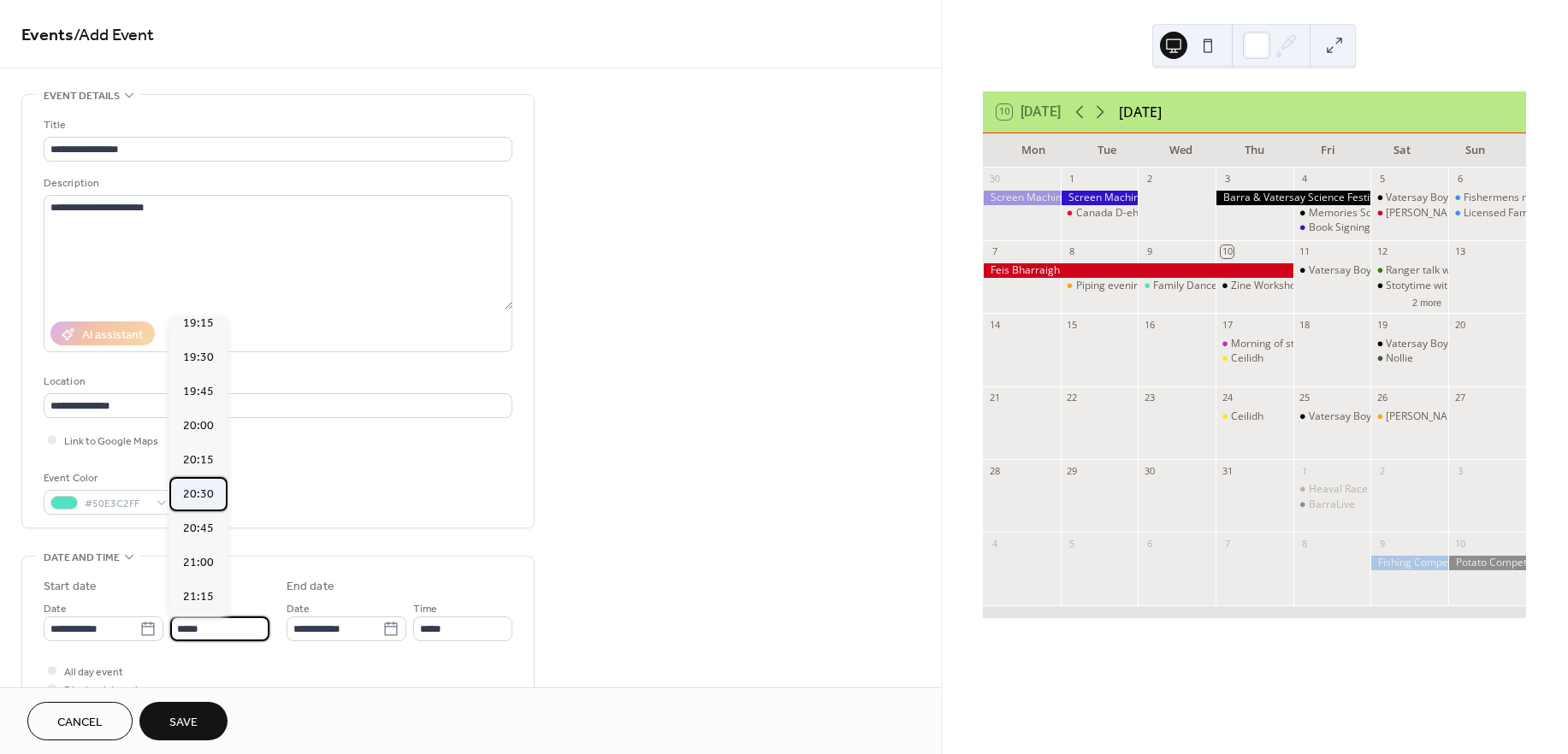click on "20:30" at bounding box center [198, 494] 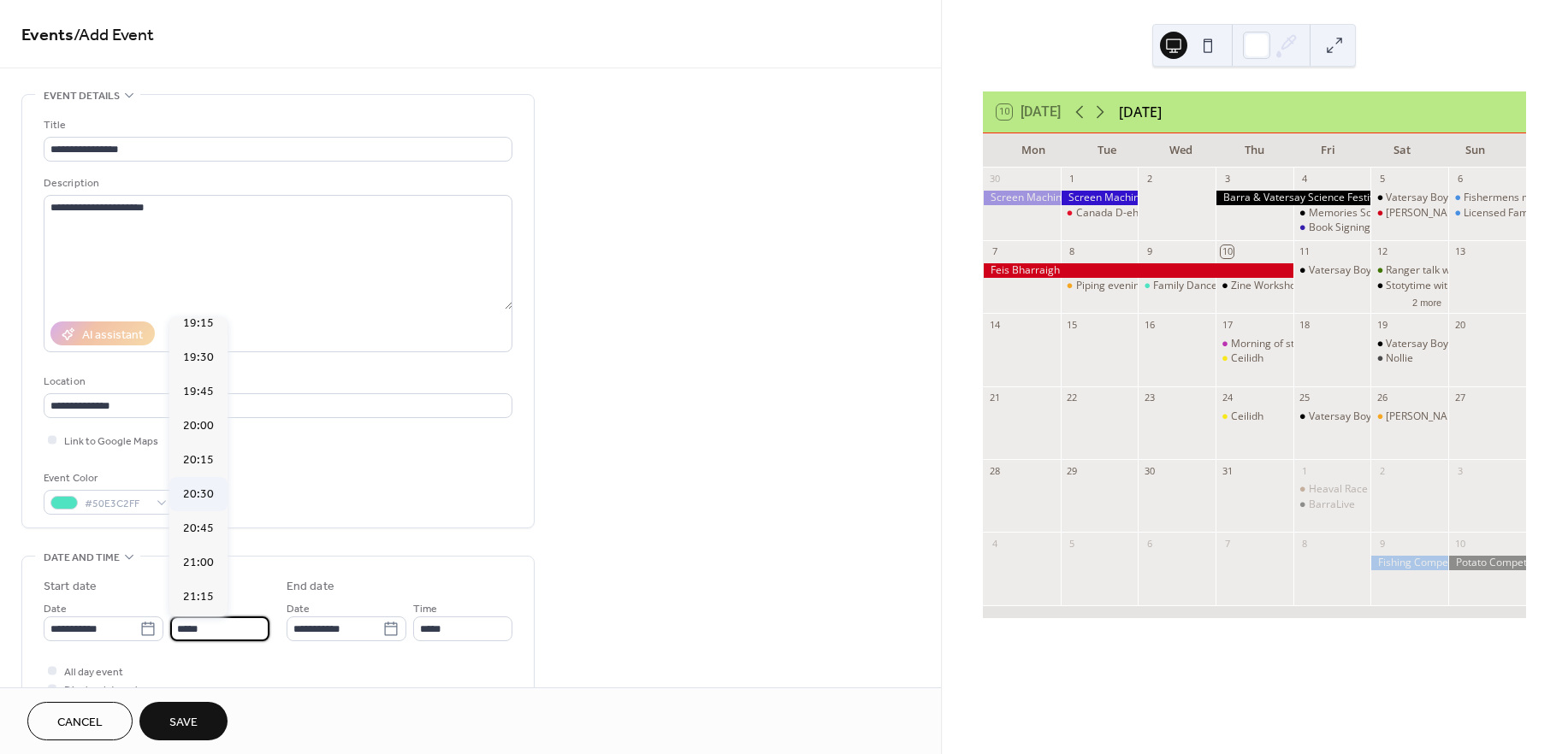 type on "*****" 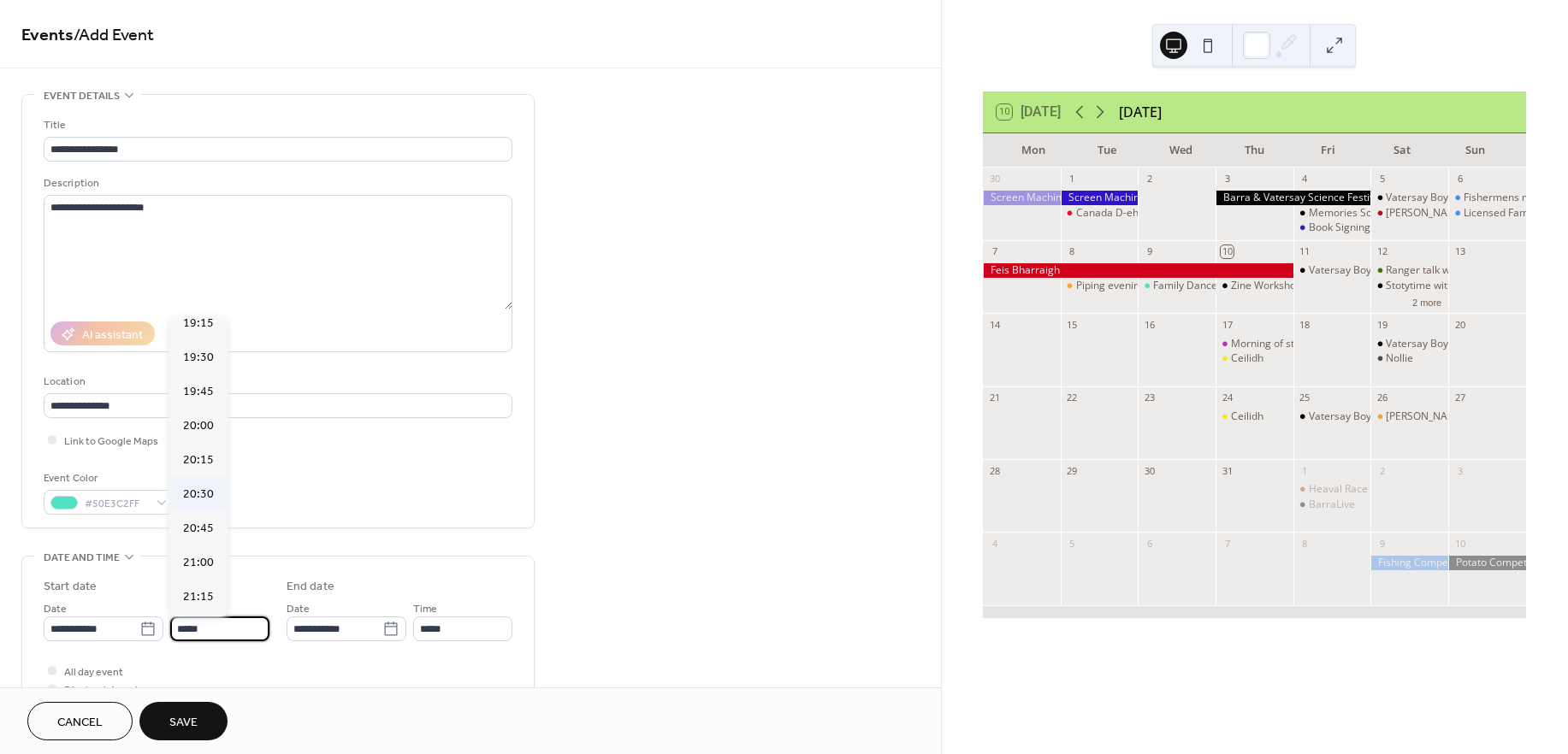 type on "*****" 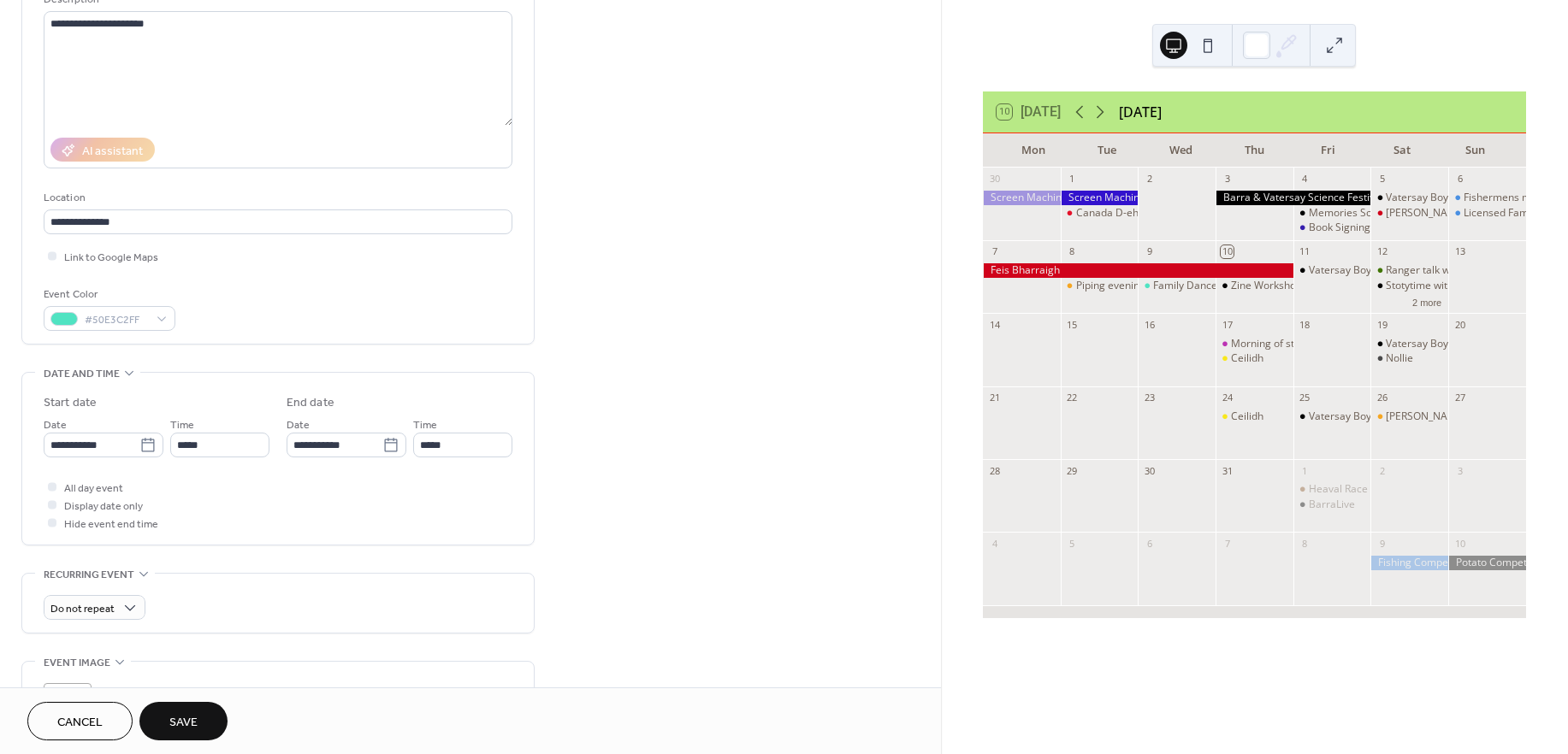 scroll, scrollTop: 186, scrollLeft: 0, axis: vertical 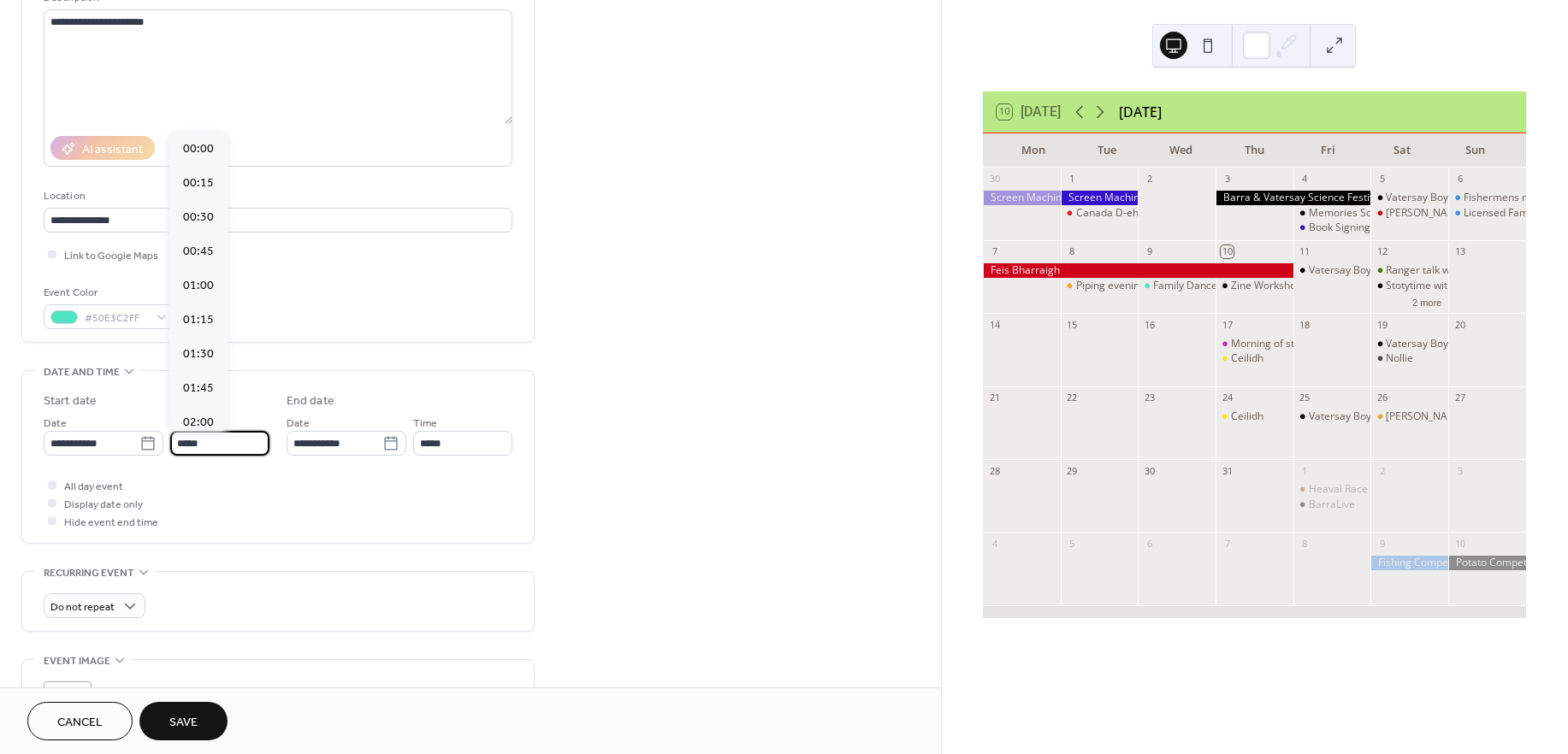 click on "*****" at bounding box center [220, 443] 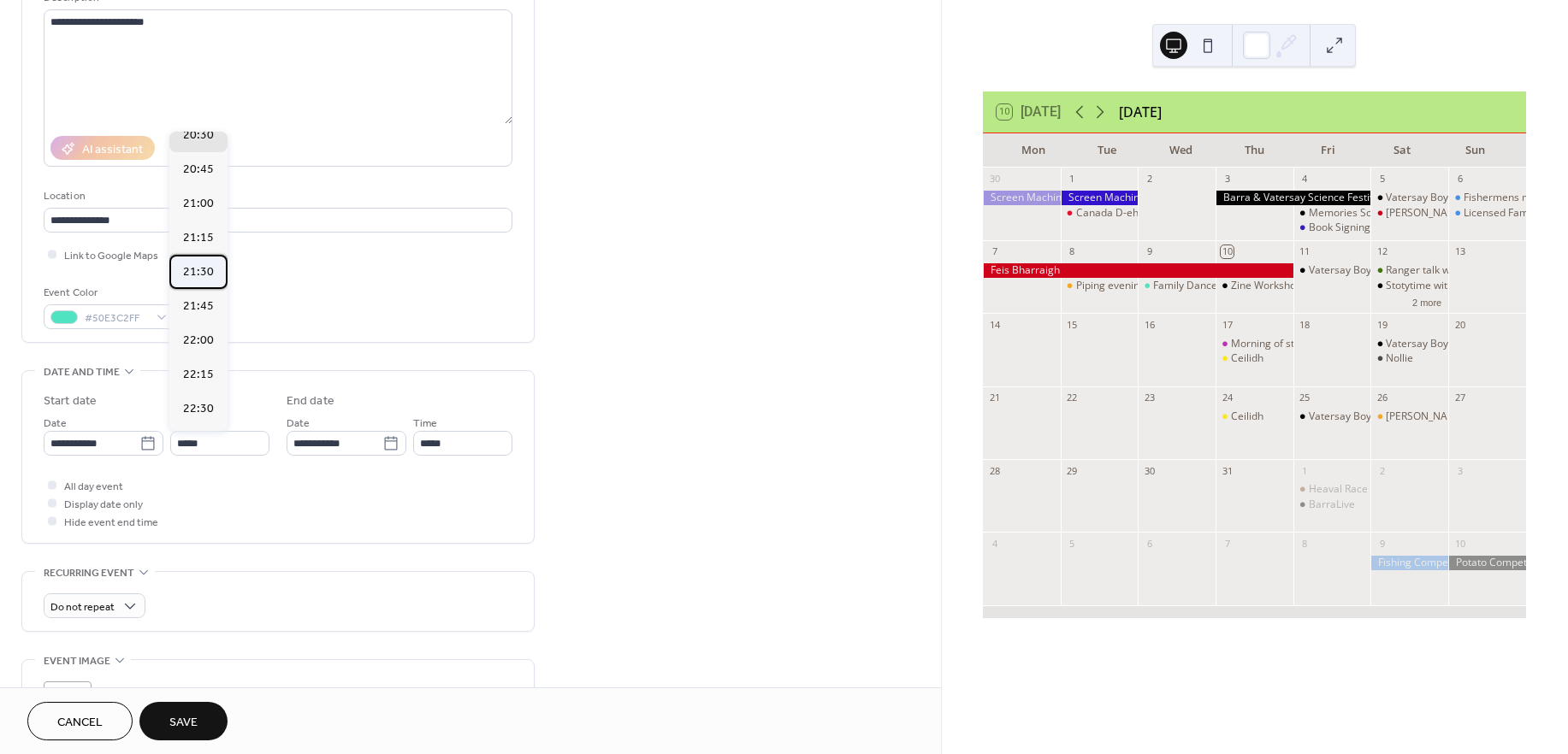 click on "21:30" at bounding box center [198, 271] 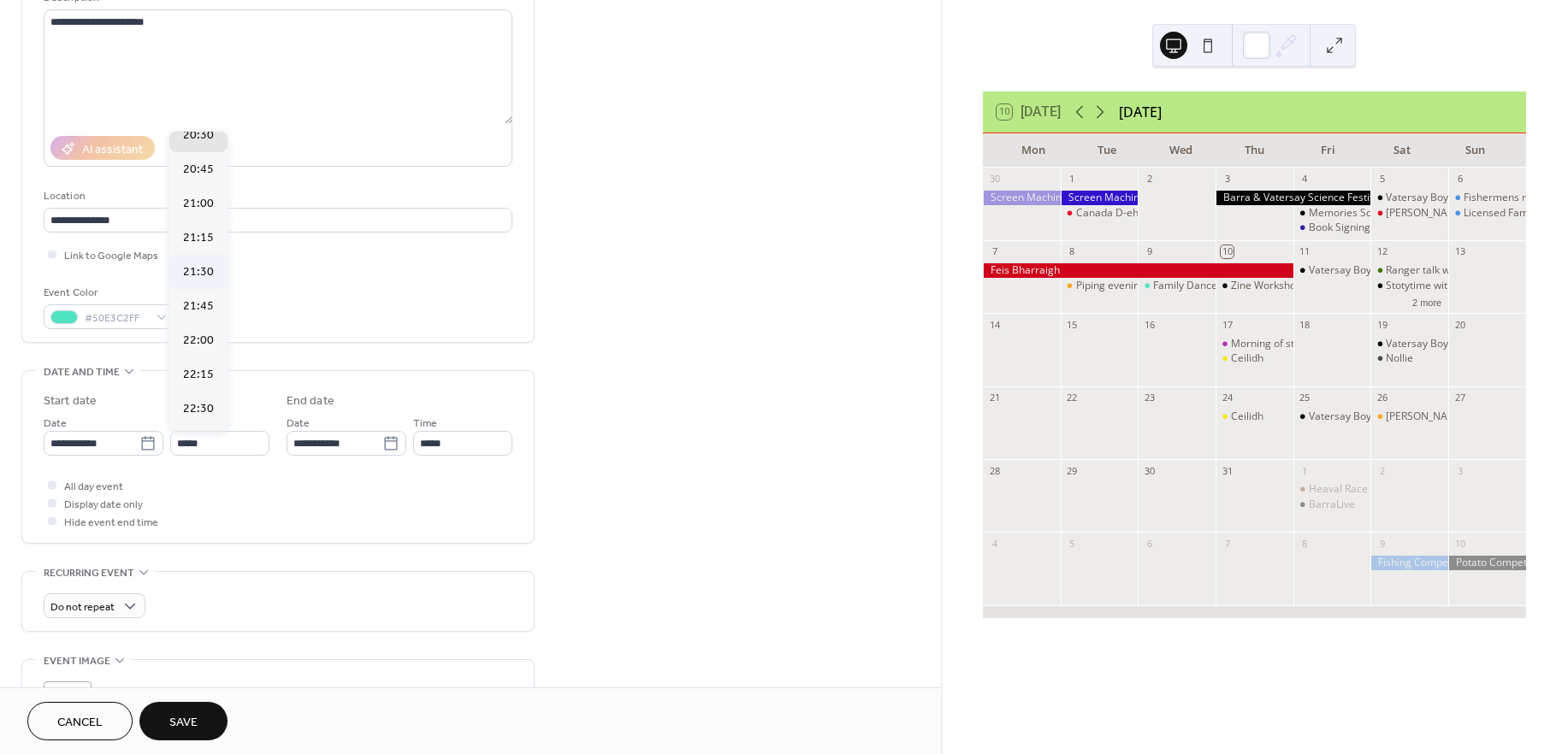 type on "*****" 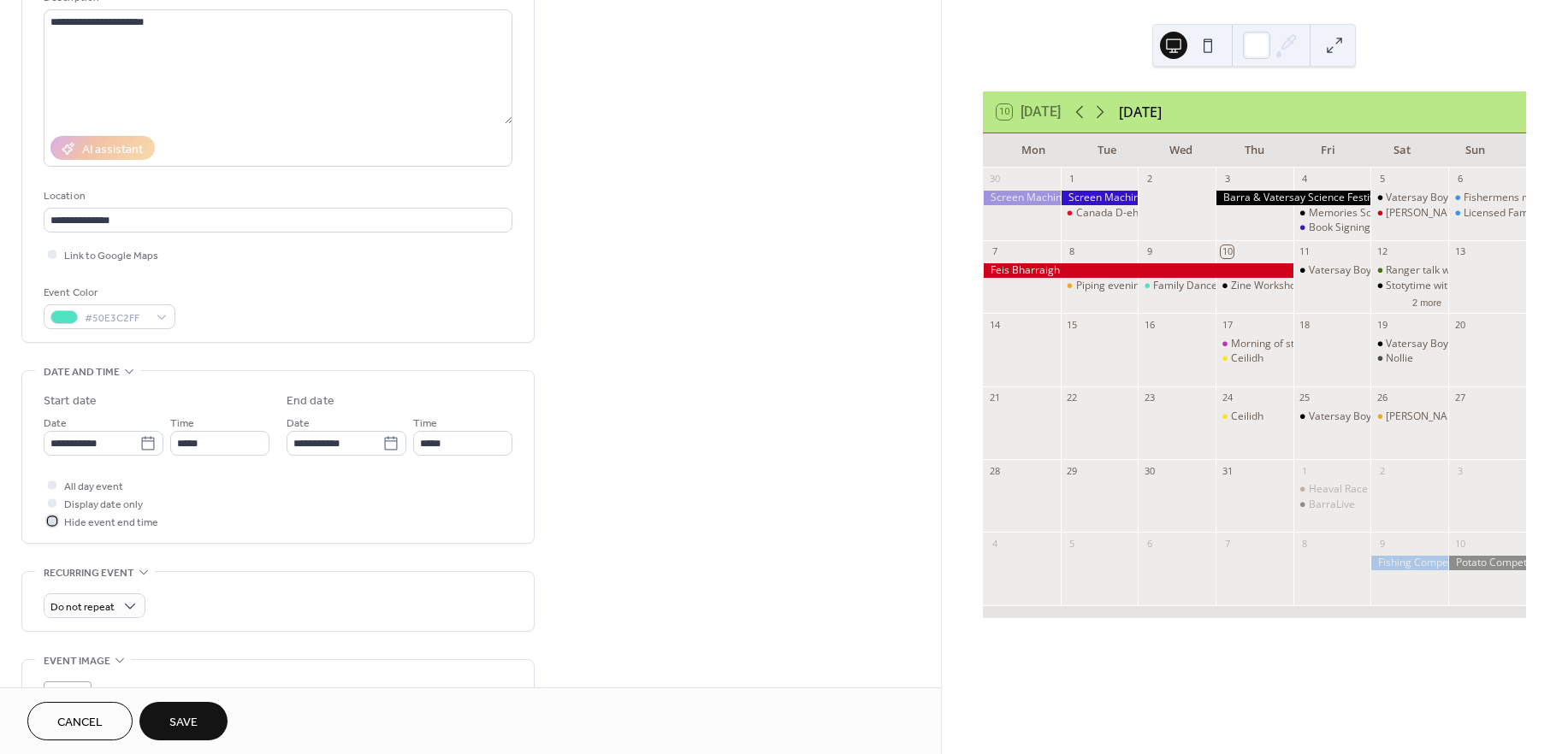 click at bounding box center [52, 521] 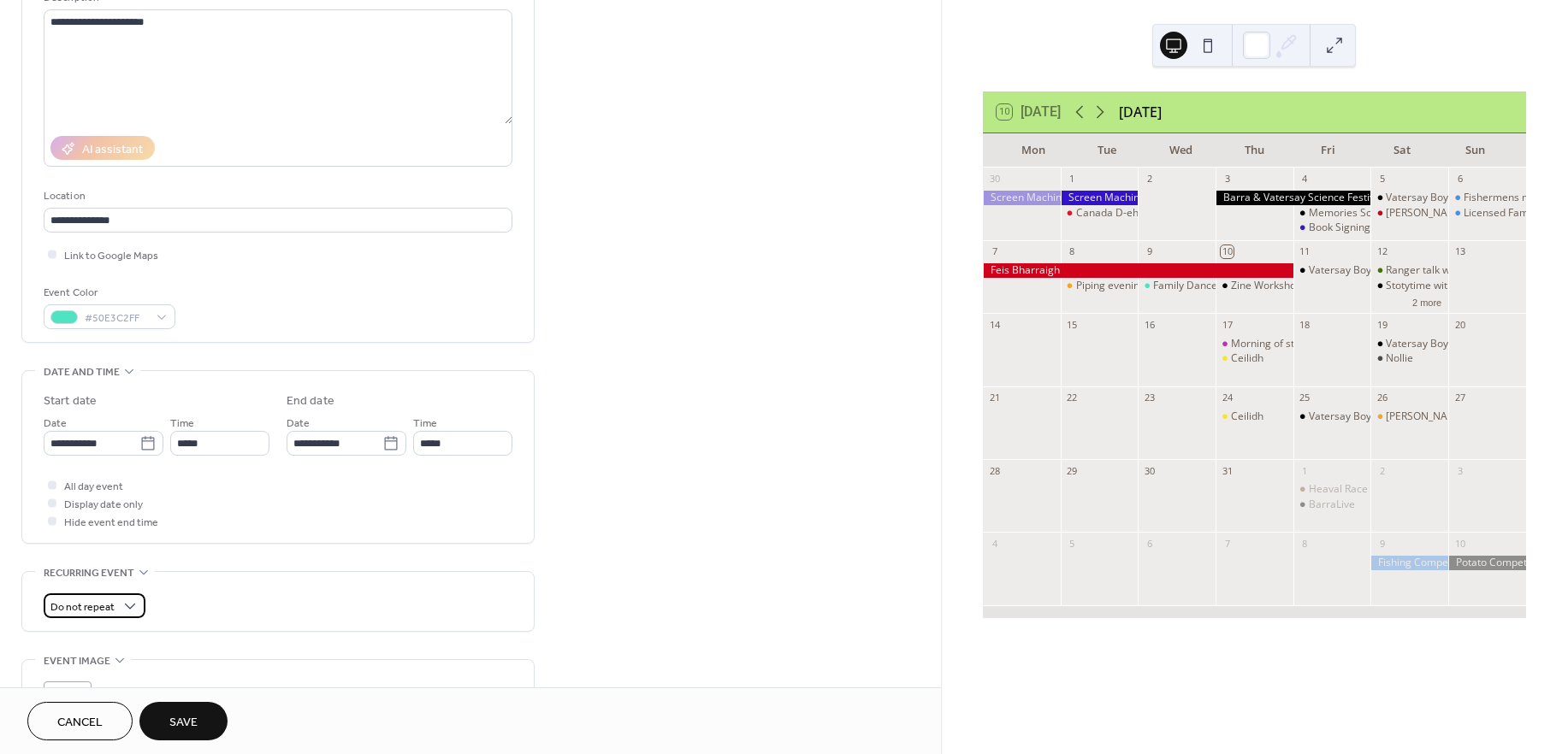 click on "Do not repeat" at bounding box center (82, 607) 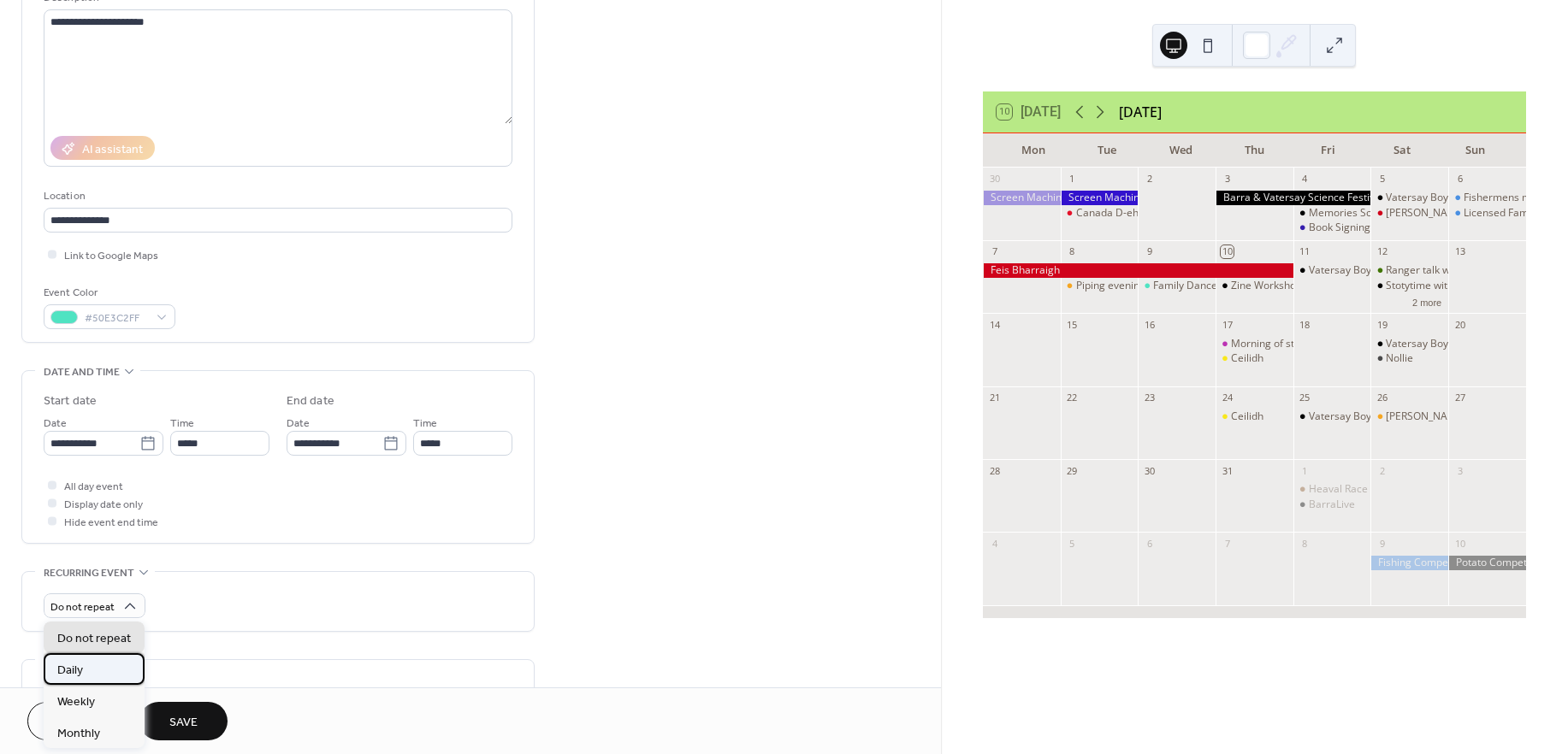 click on "Daily" at bounding box center [70, 669] 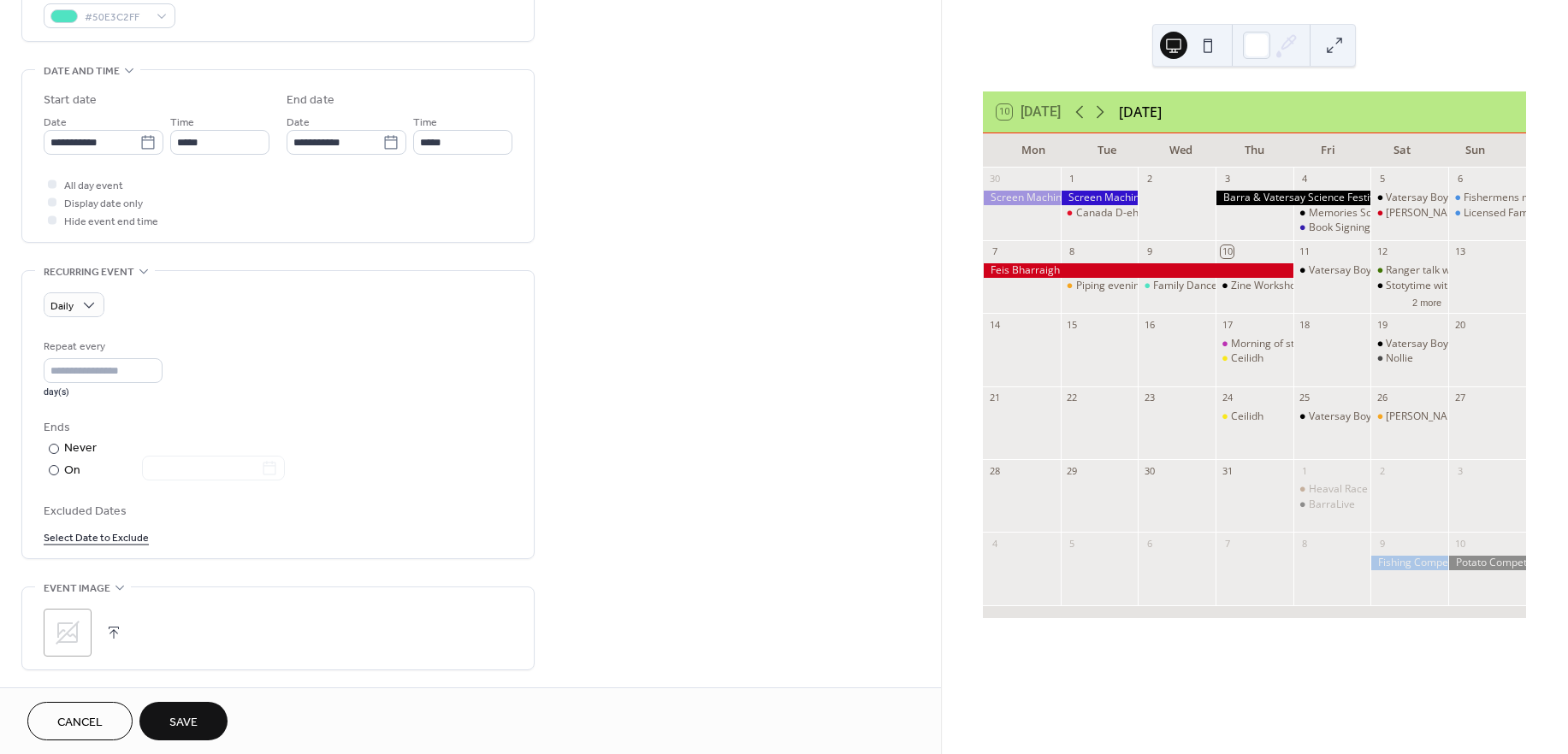 scroll, scrollTop: 508, scrollLeft: 0, axis: vertical 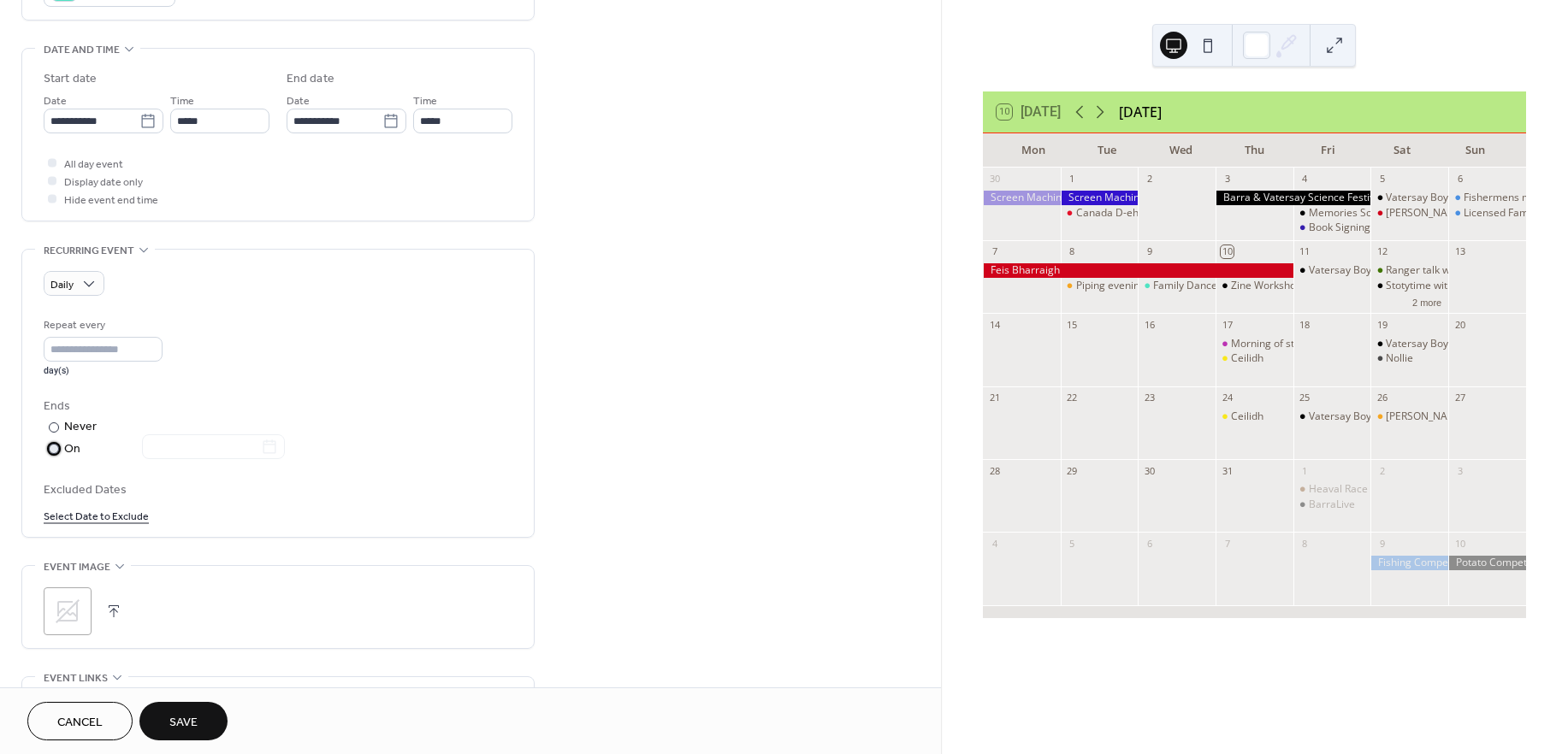 click on "​" at bounding box center (52, 448) 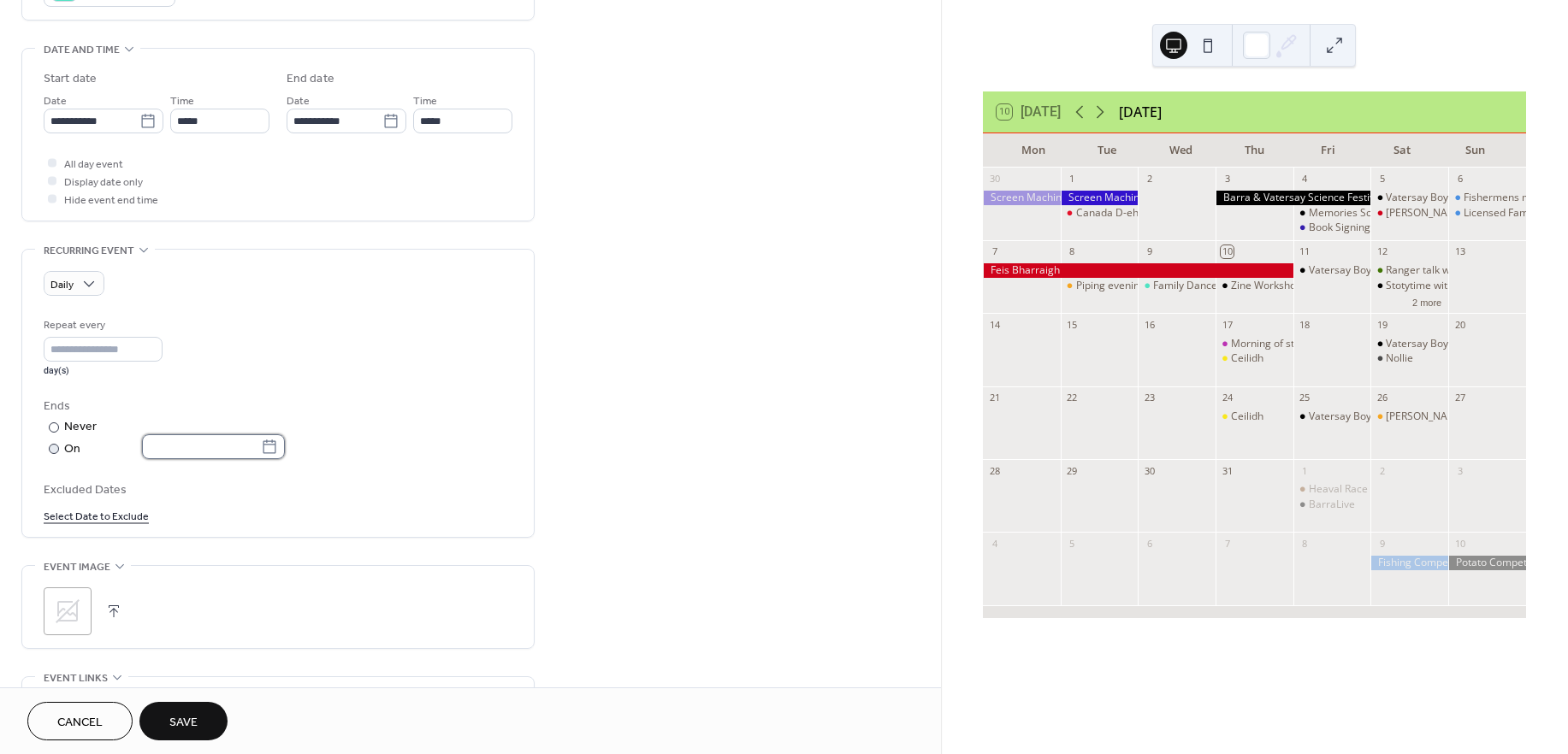 click at bounding box center [201, 446] 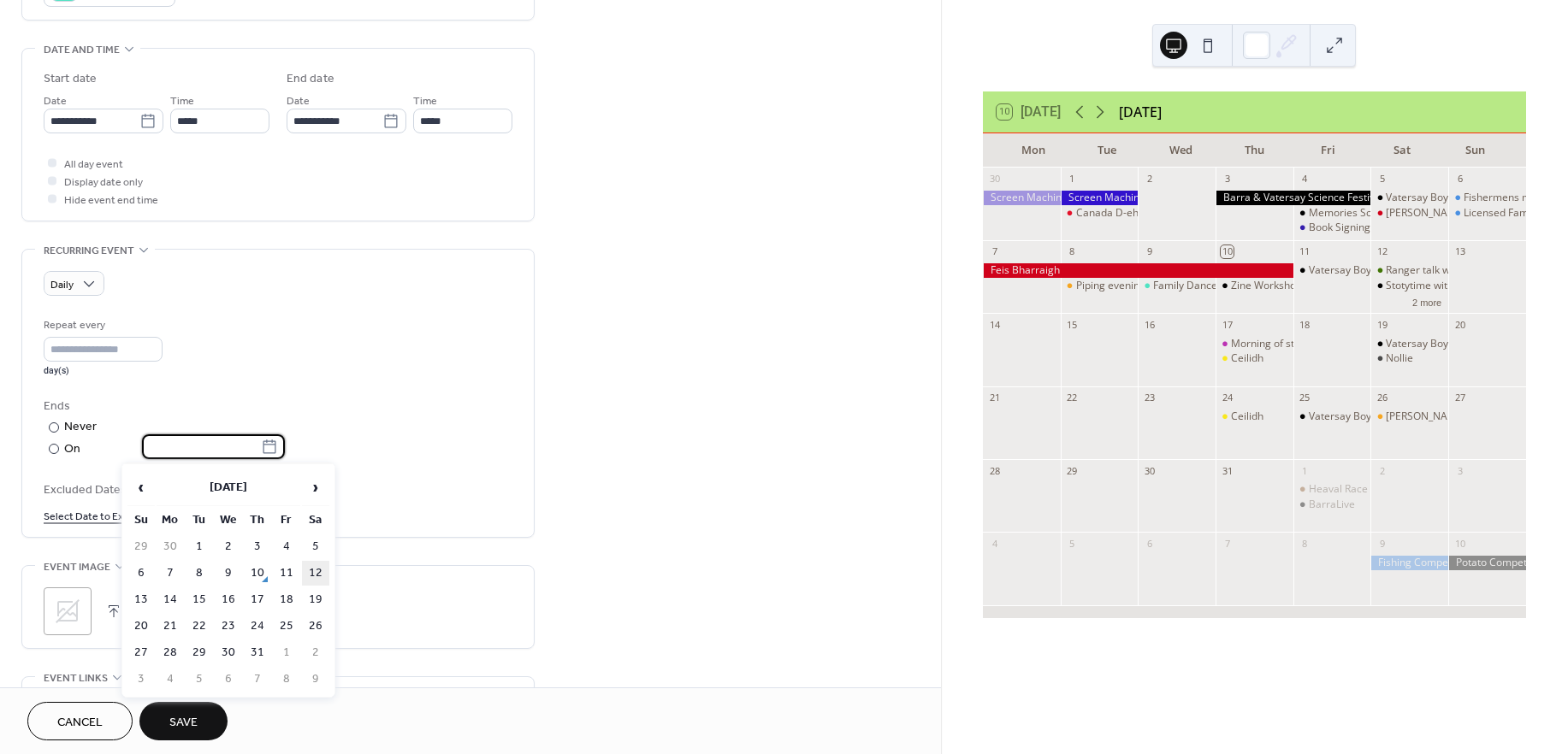 click on "12" at bounding box center (316, 573) 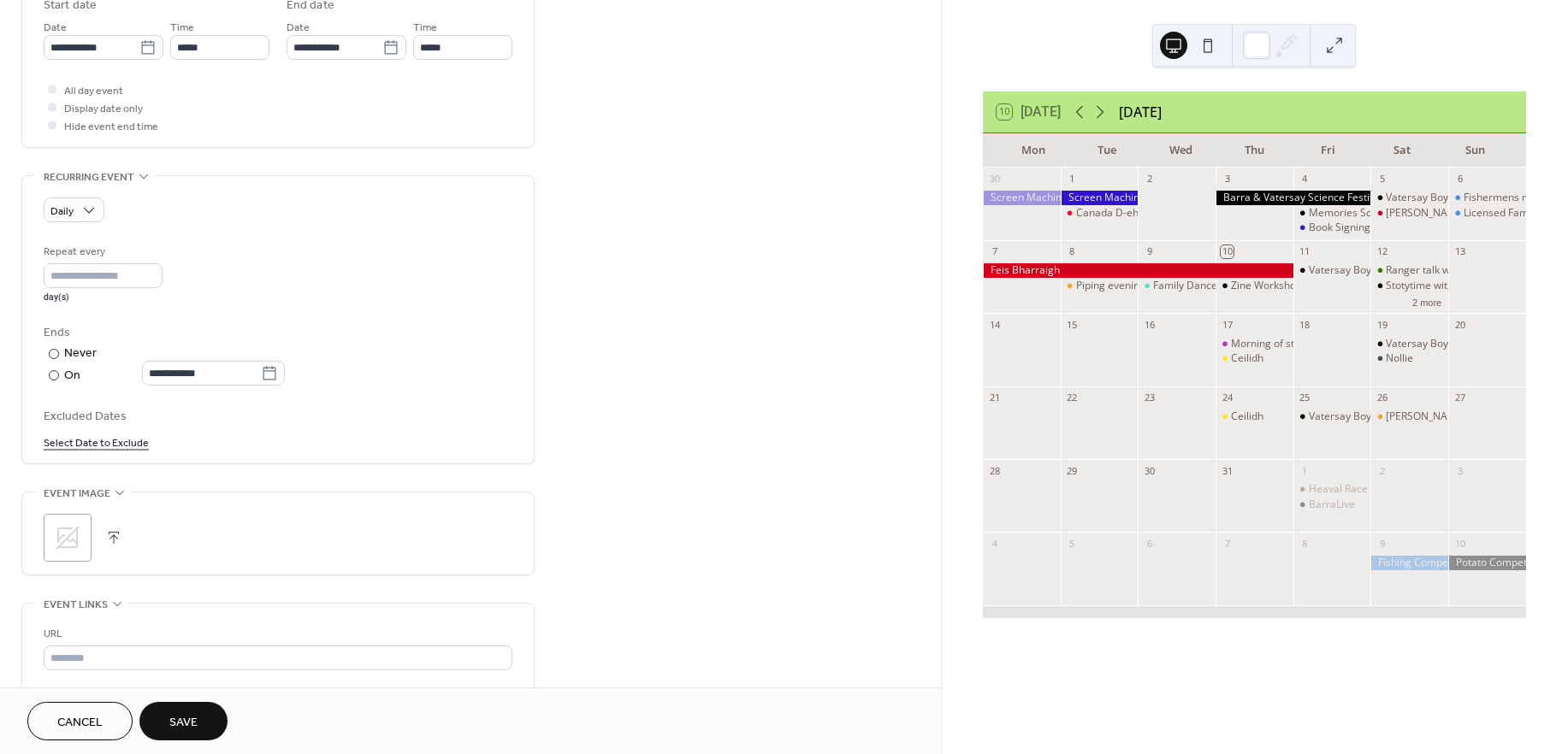 scroll, scrollTop: 667, scrollLeft: 0, axis: vertical 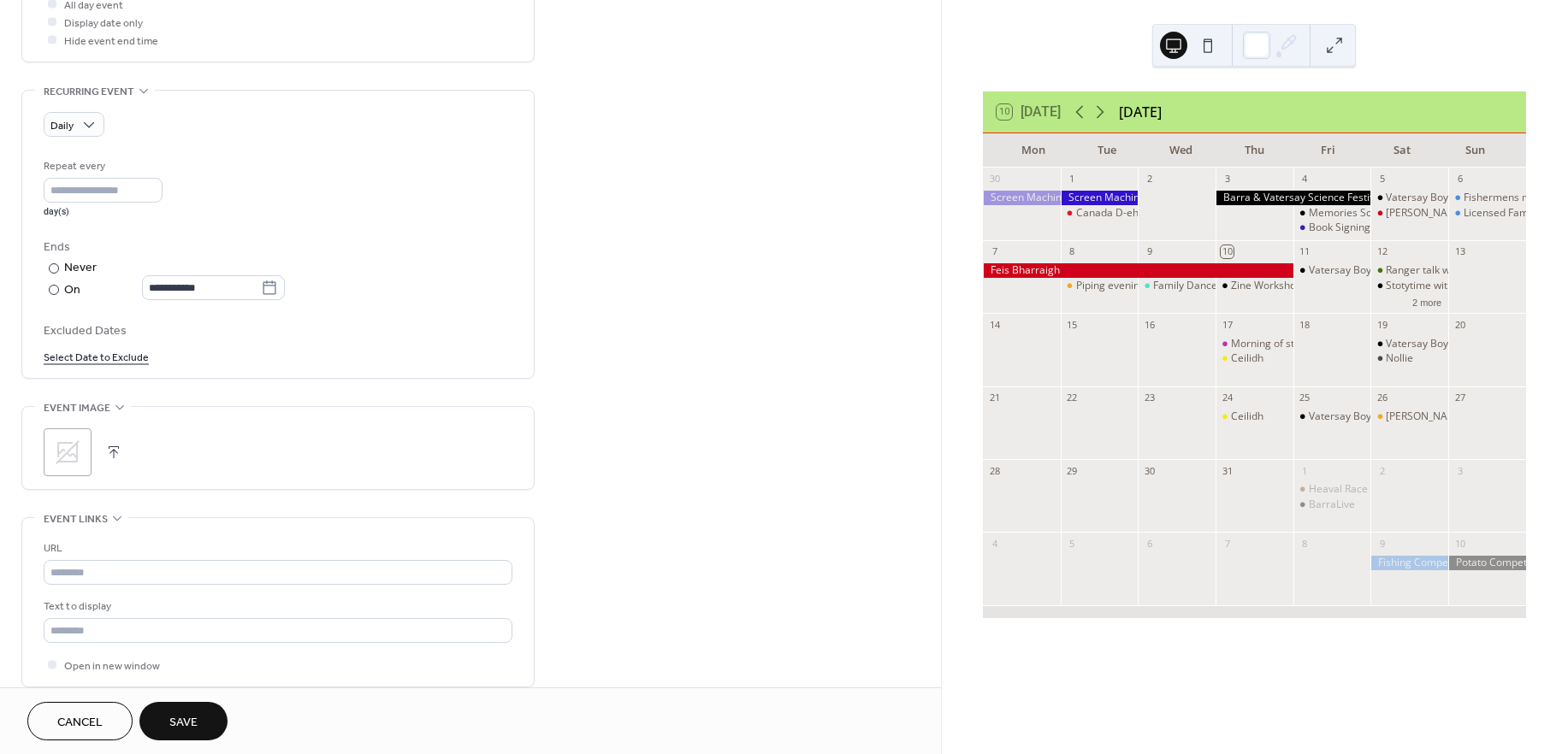 click on "Save" at bounding box center (183, 722) 